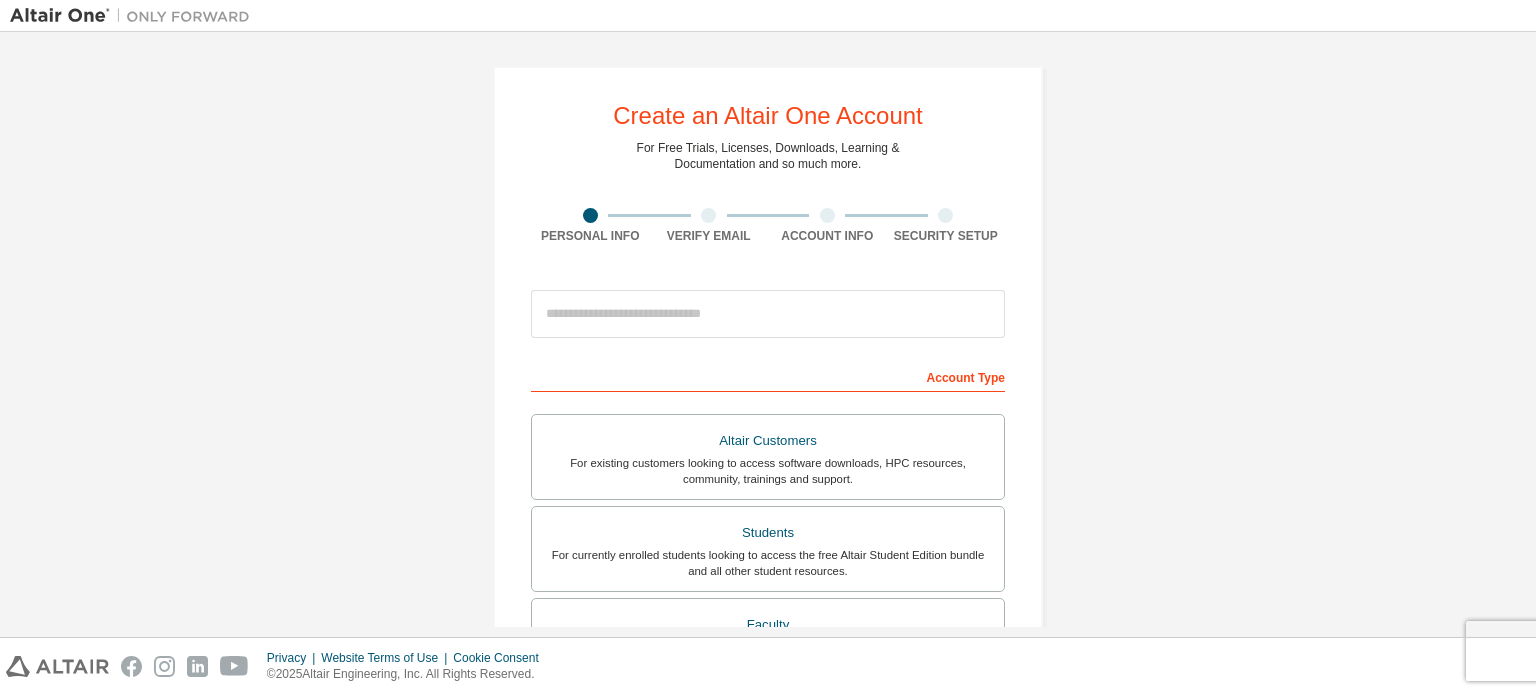scroll, scrollTop: 0, scrollLeft: 0, axis: both 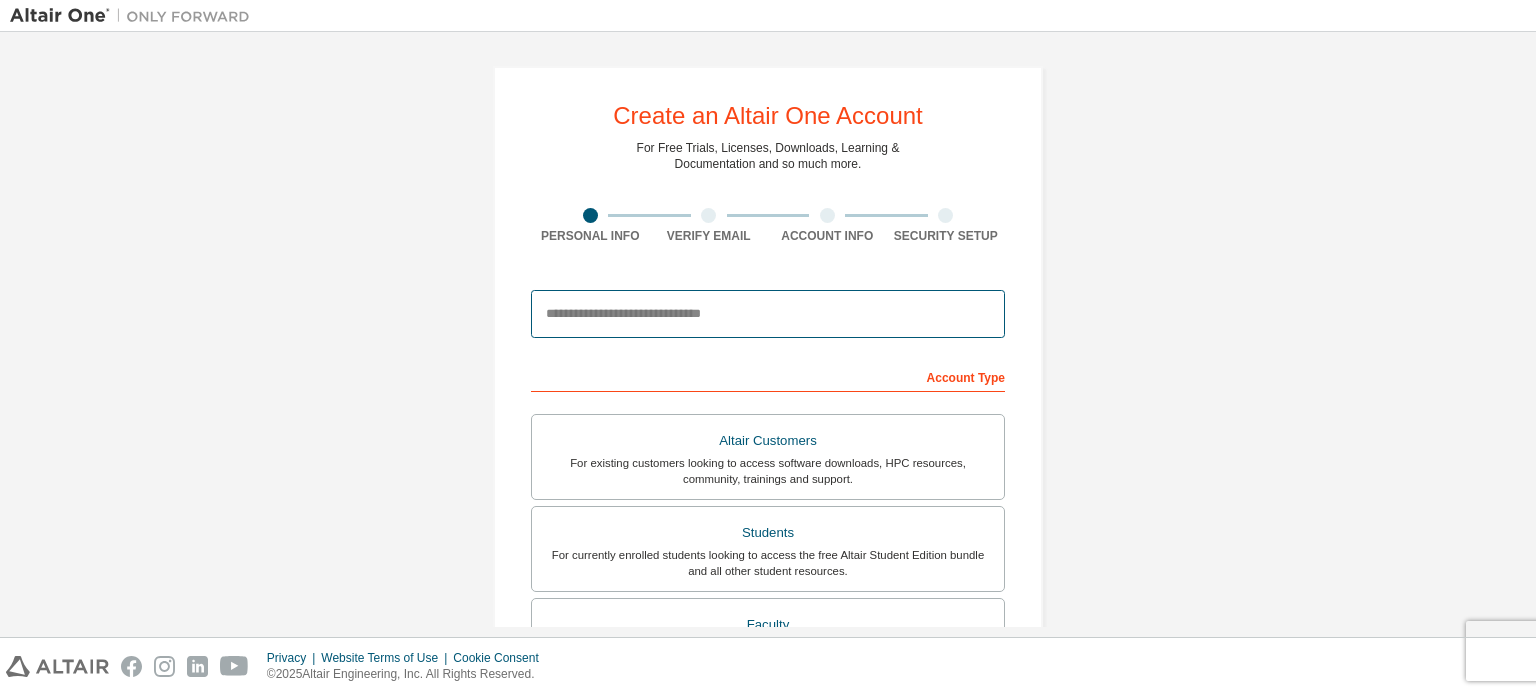 click at bounding box center (768, 314) 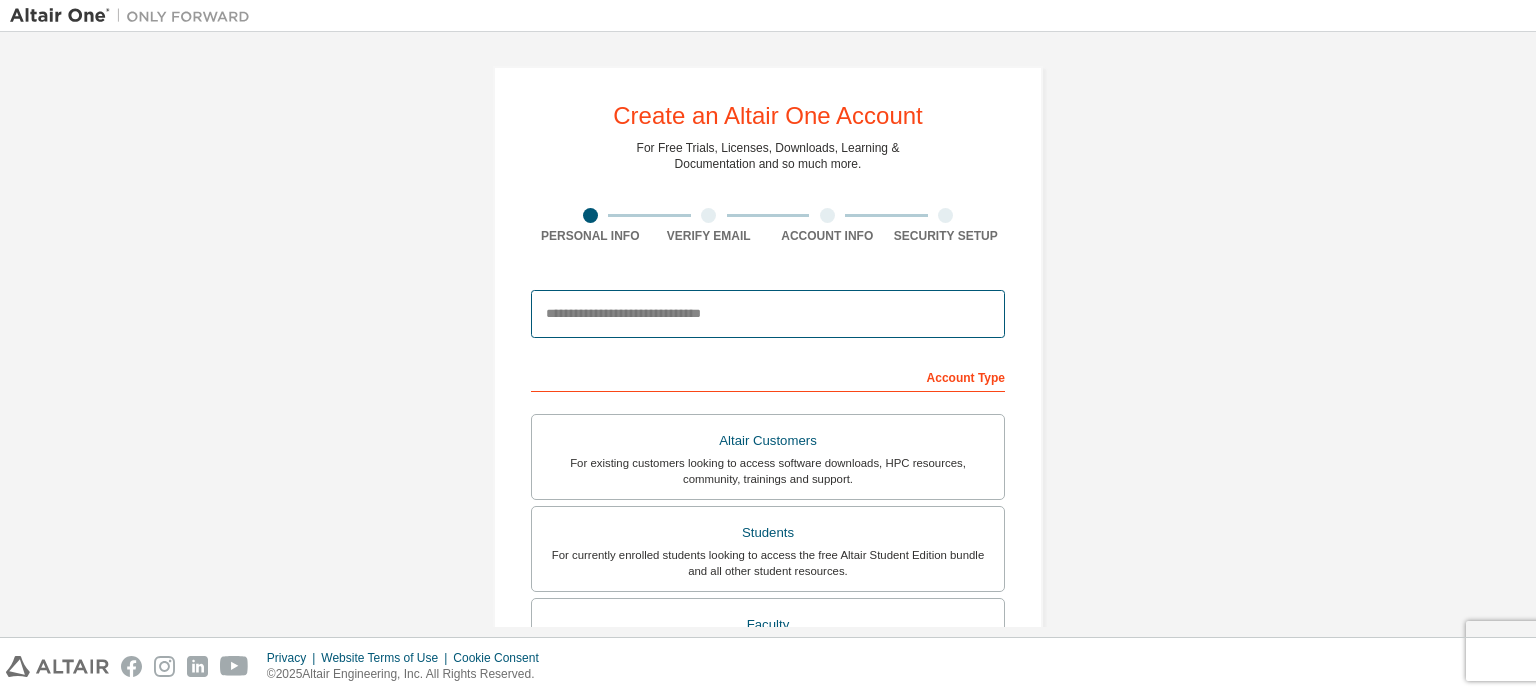 type on "**********" 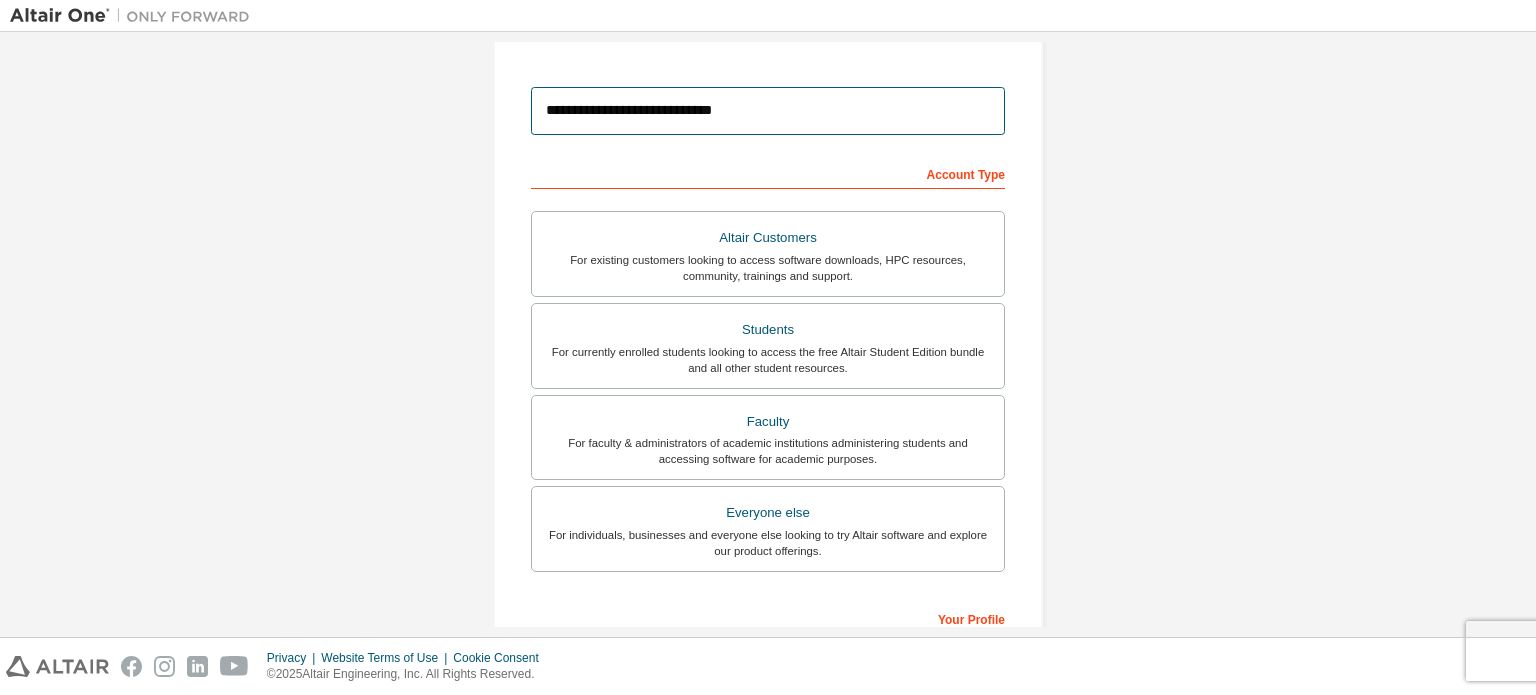 scroll, scrollTop: 166, scrollLeft: 0, axis: vertical 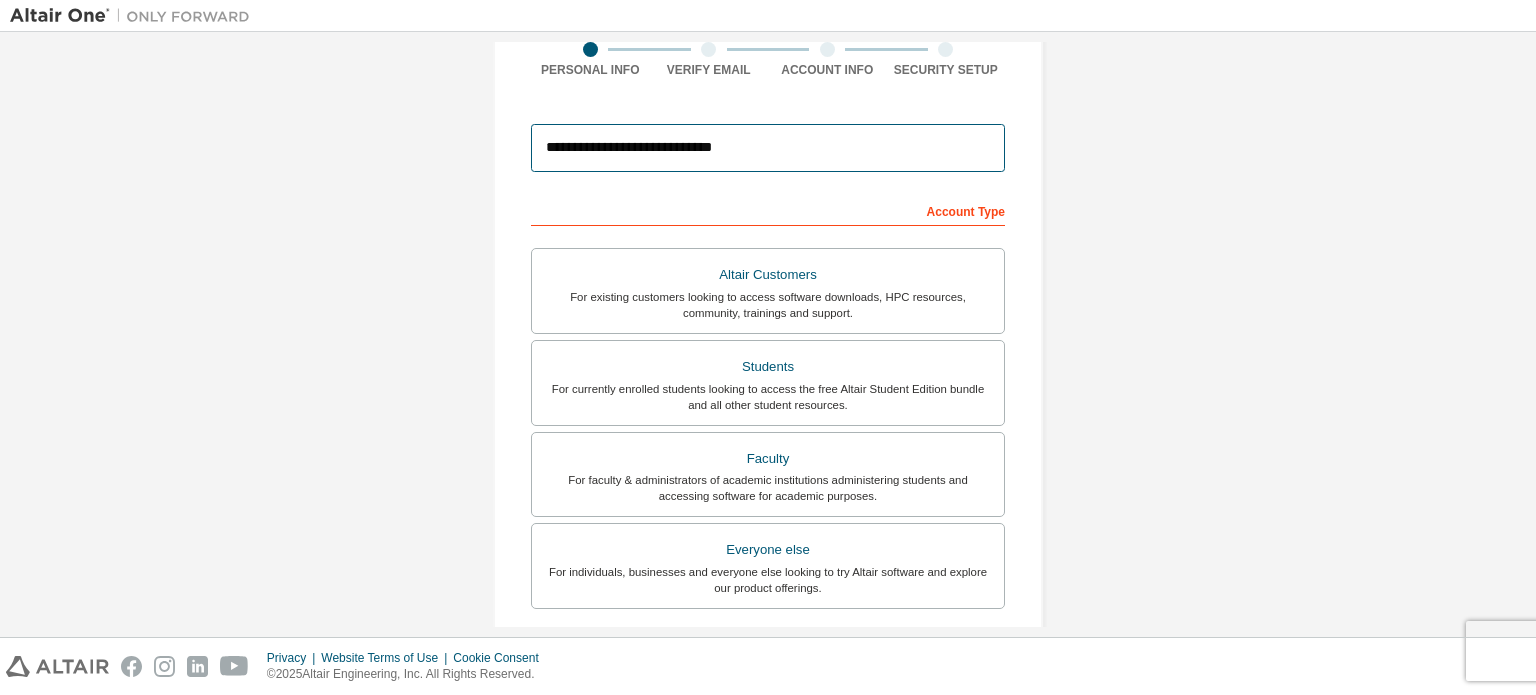 click on "**********" at bounding box center (768, 148) 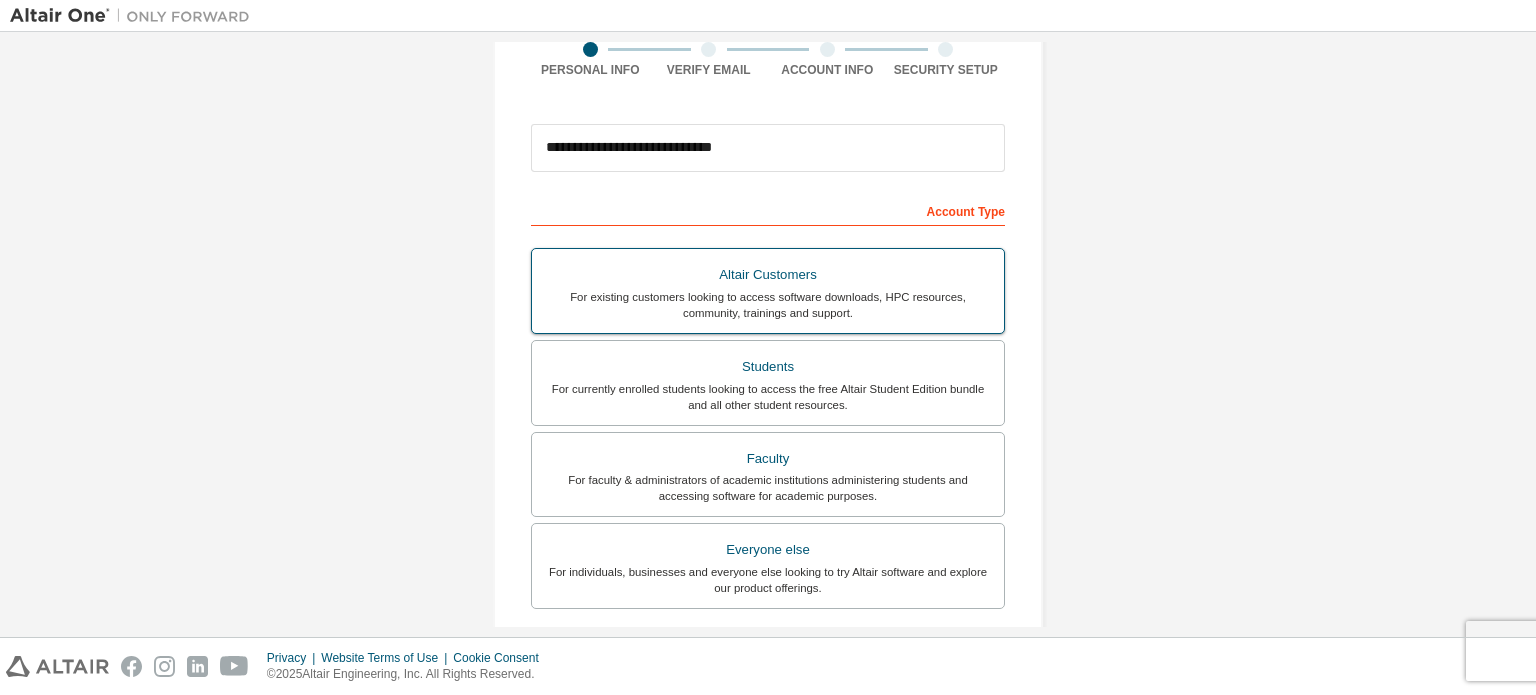 click on "For currently enrolled students looking to access the free Altair Student Edition bundle and all other student resources." at bounding box center (768, 397) 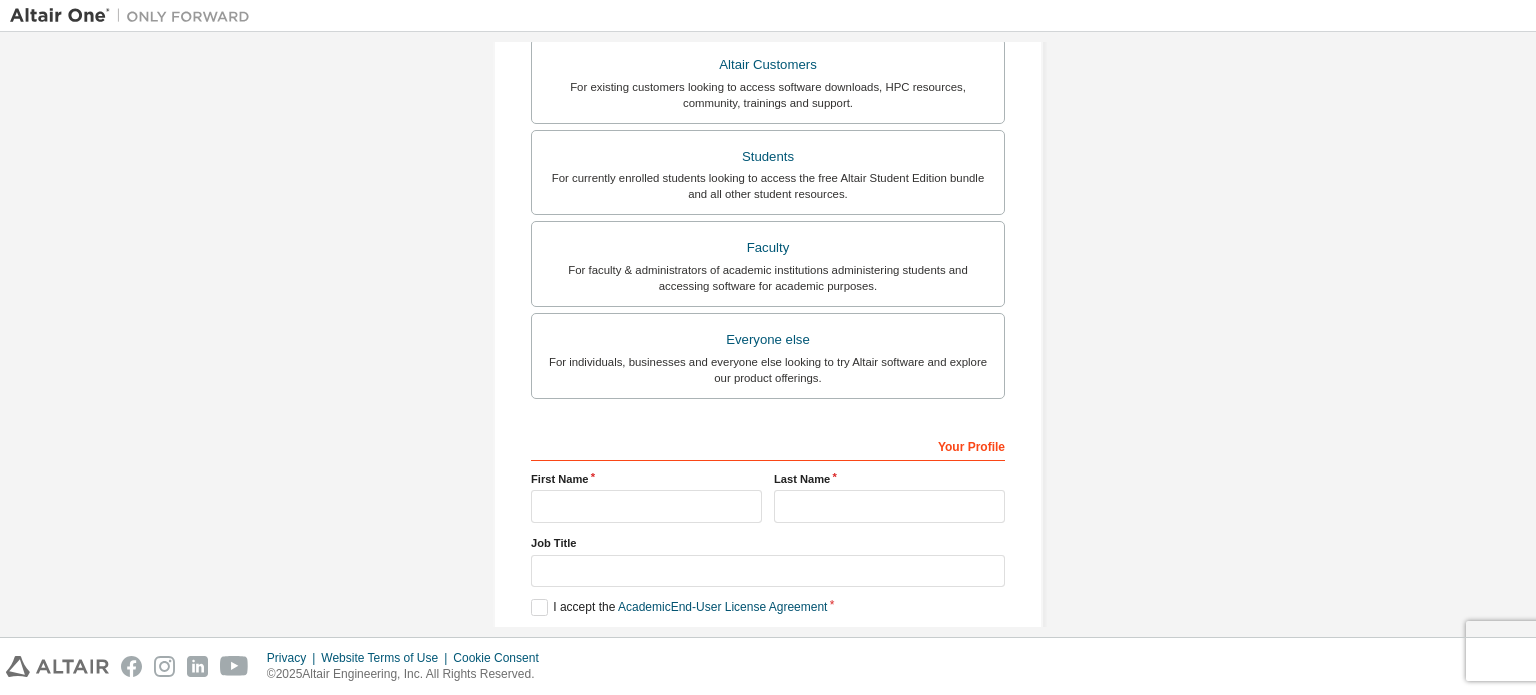 scroll, scrollTop: 538, scrollLeft: 0, axis: vertical 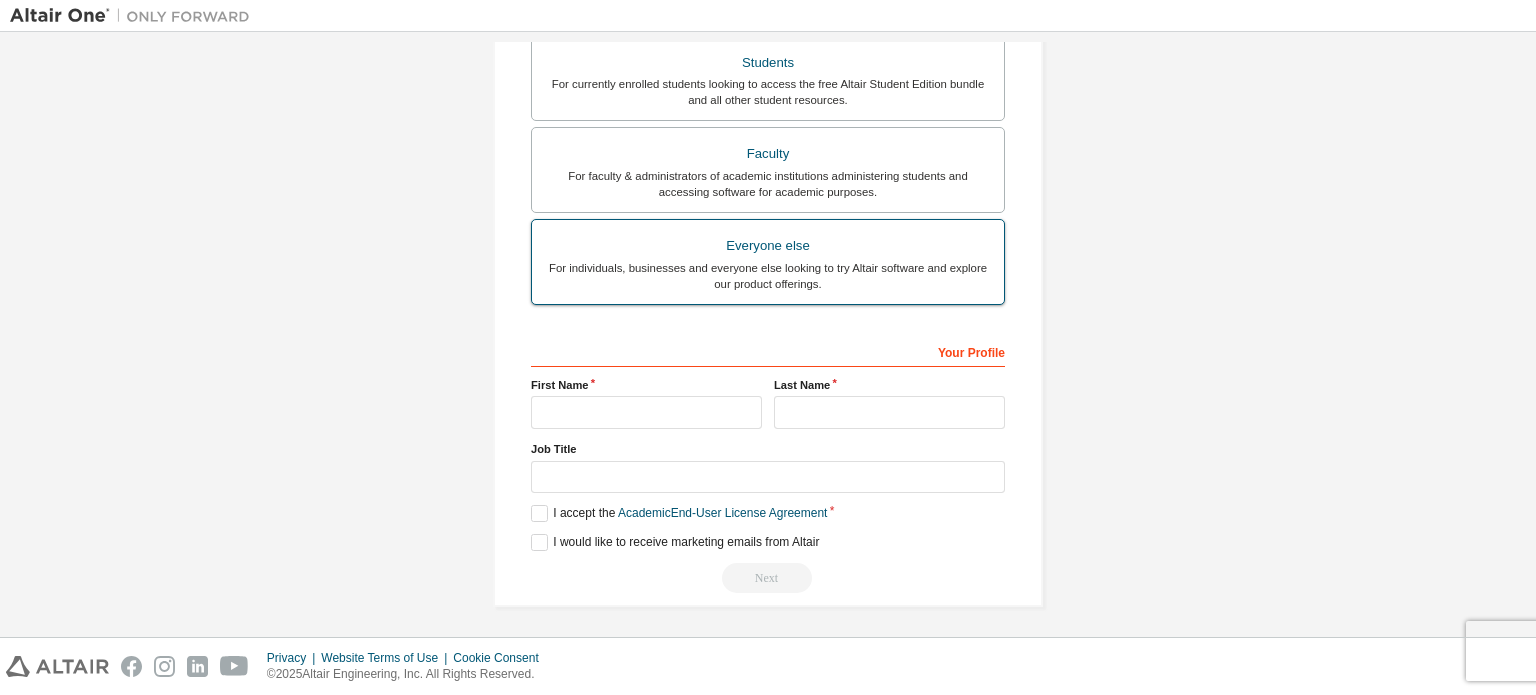 click on "For individuals, businesses and everyone else looking to try Altair software and explore our product offerings." at bounding box center (768, 276) 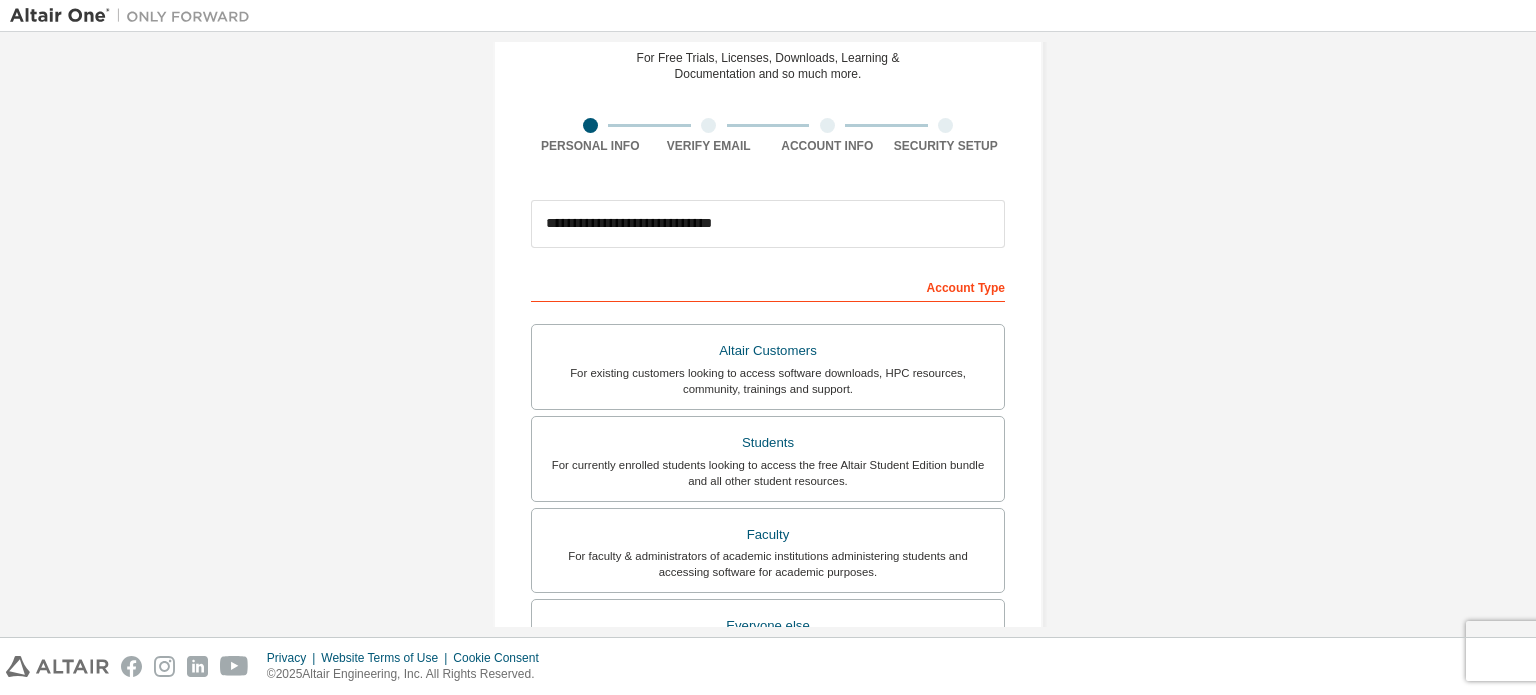 scroll, scrollTop: 0, scrollLeft: 0, axis: both 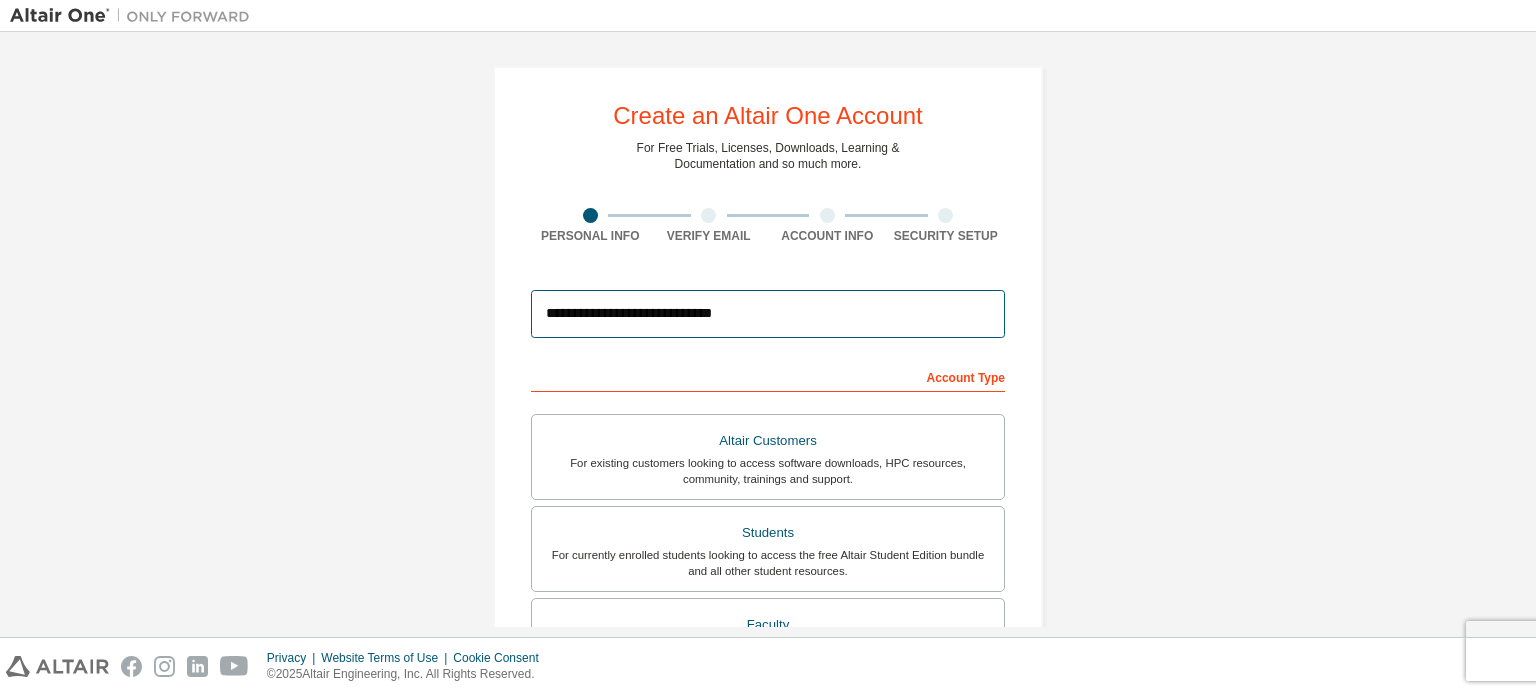 click on "**********" at bounding box center (768, 314) 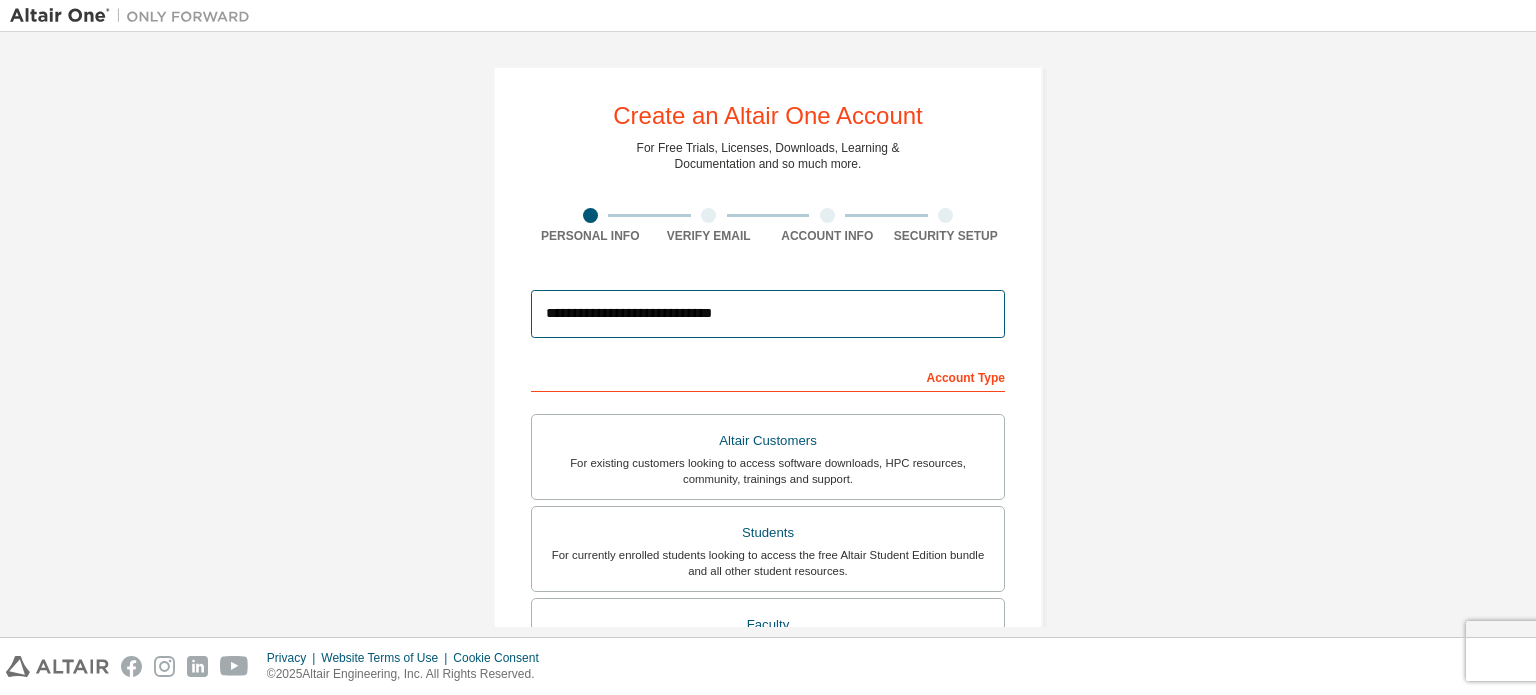 drag, startPoint x: 636, startPoint y: 309, endPoint x: 585, endPoint y: 324, distance: 53.160137 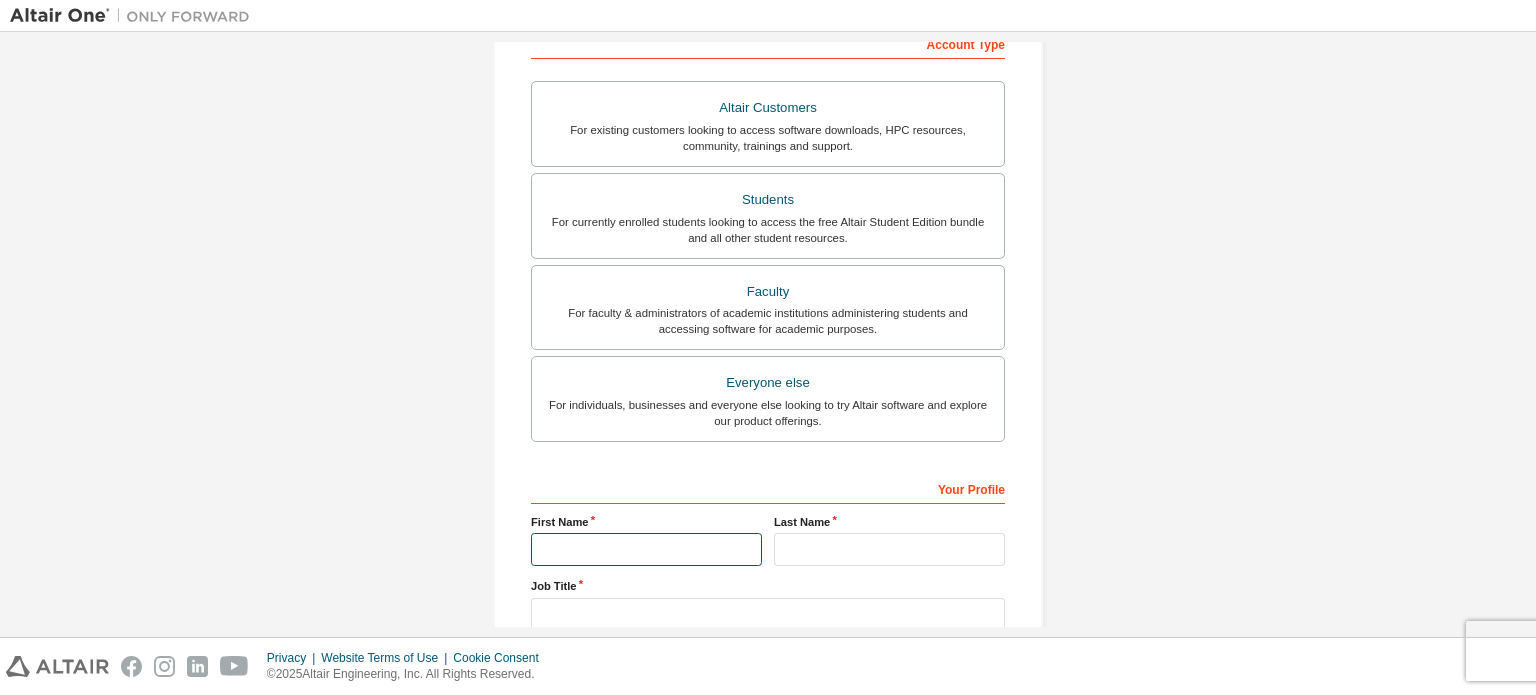 click at bounding box center [646, 549] 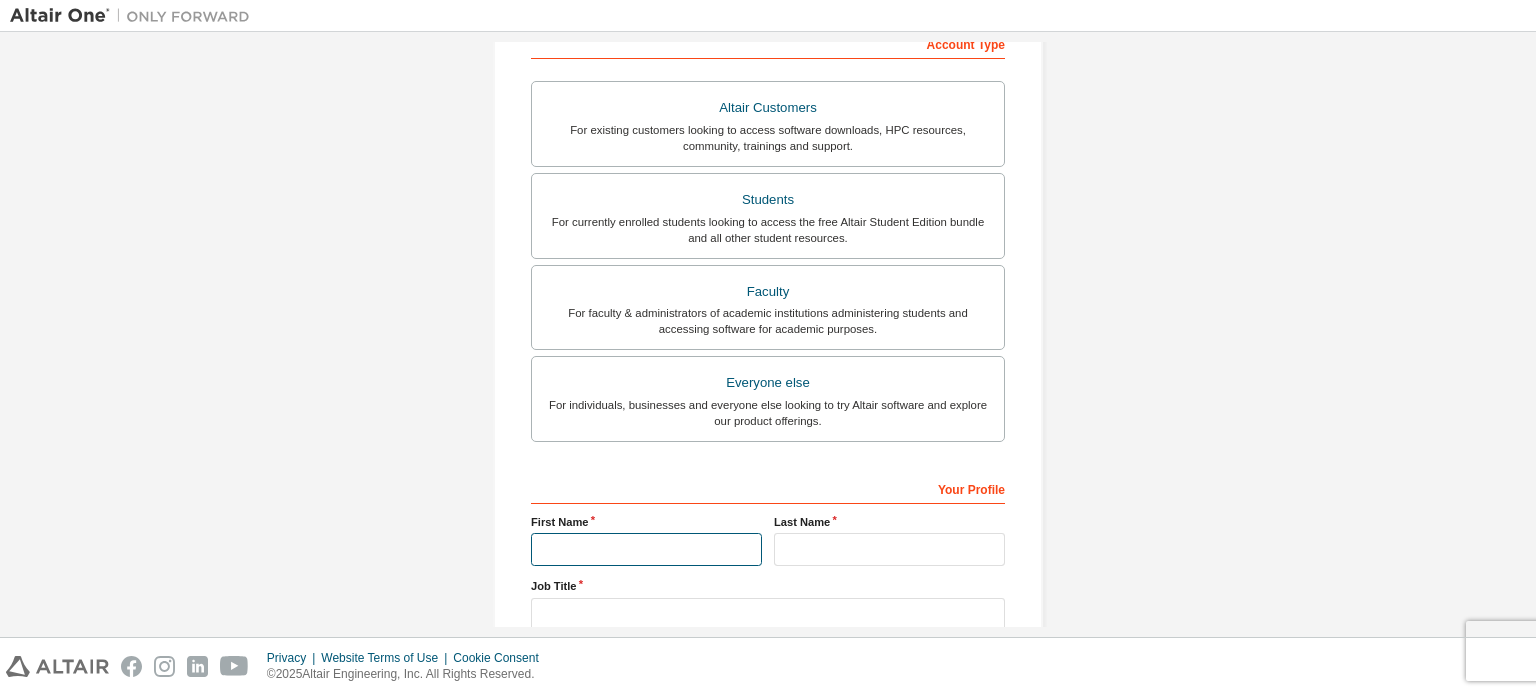 type on "*******" 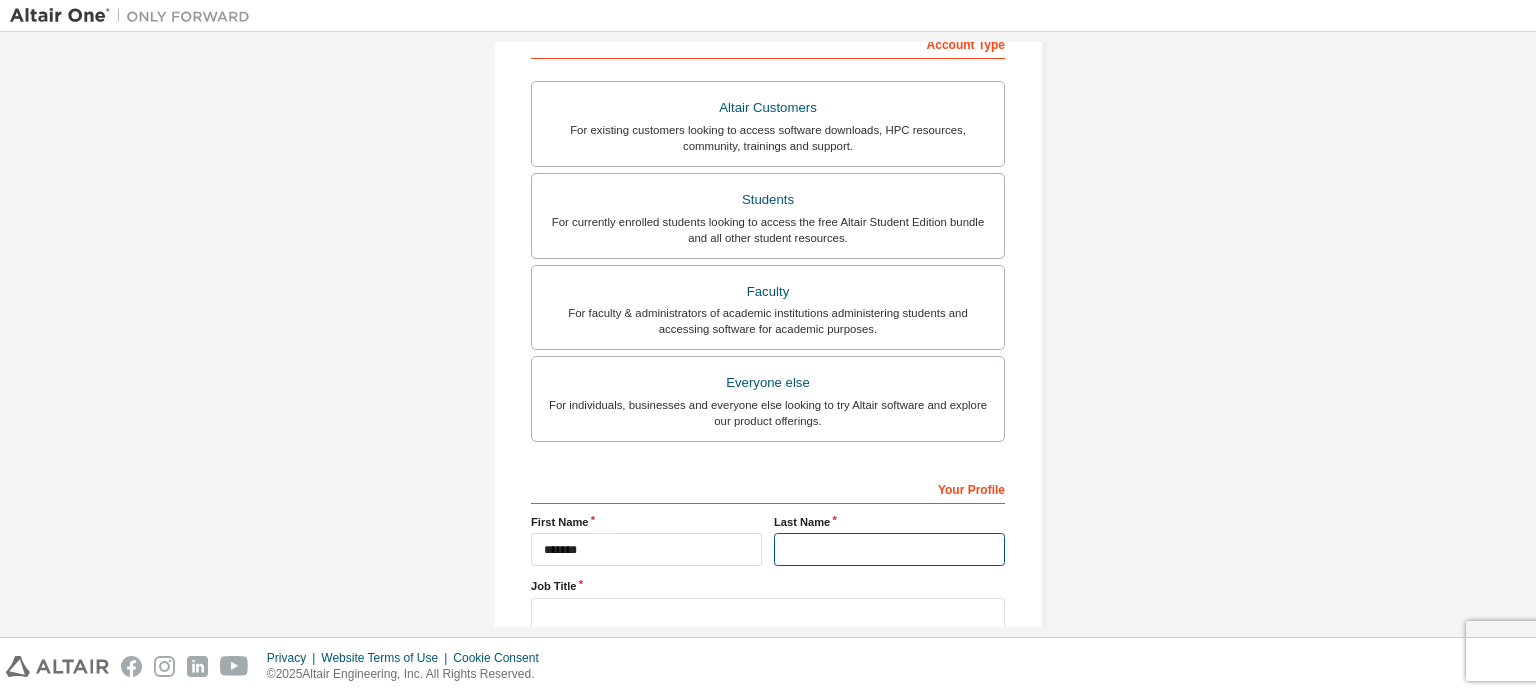 click at bounding box center [889, 549] 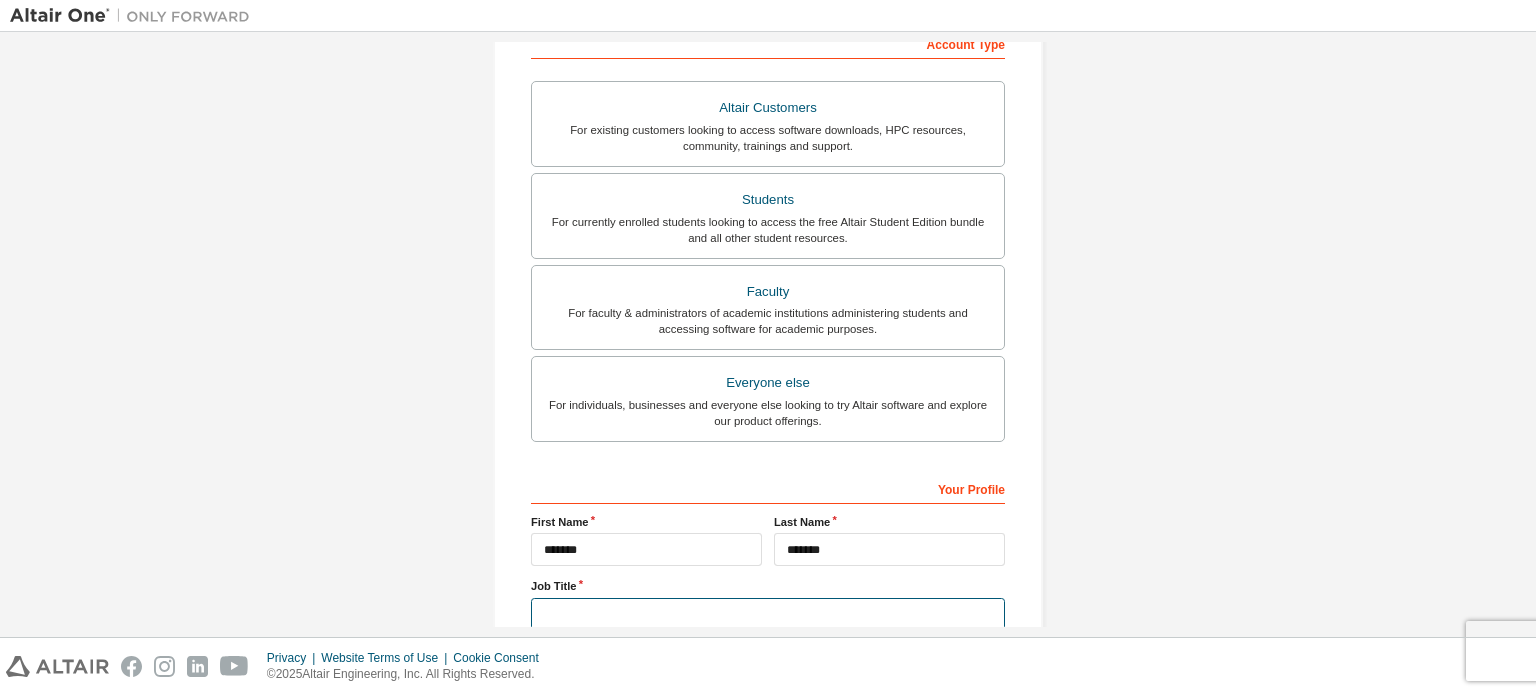 click at bounding box center (768, 614) 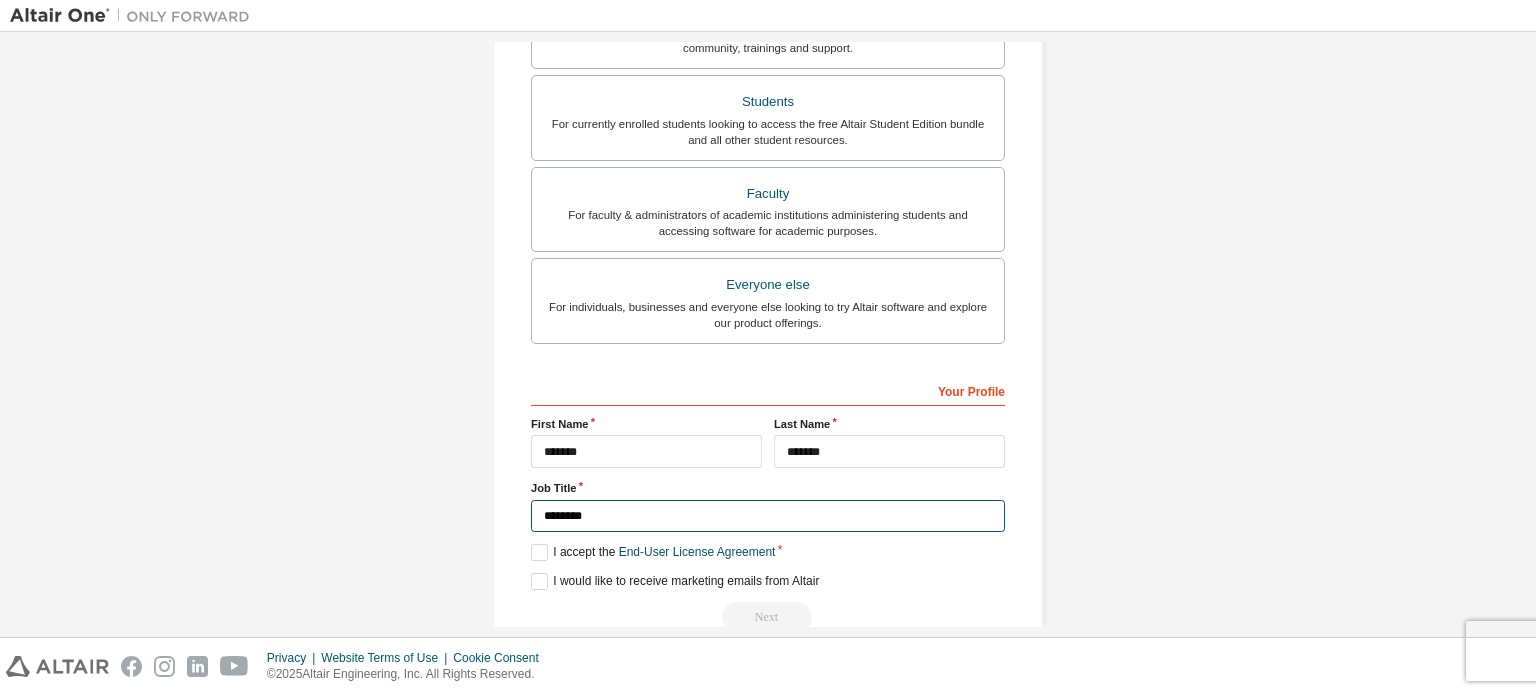 scroll, scrollTop: 469, scrollLeft: 0, axis: vertical 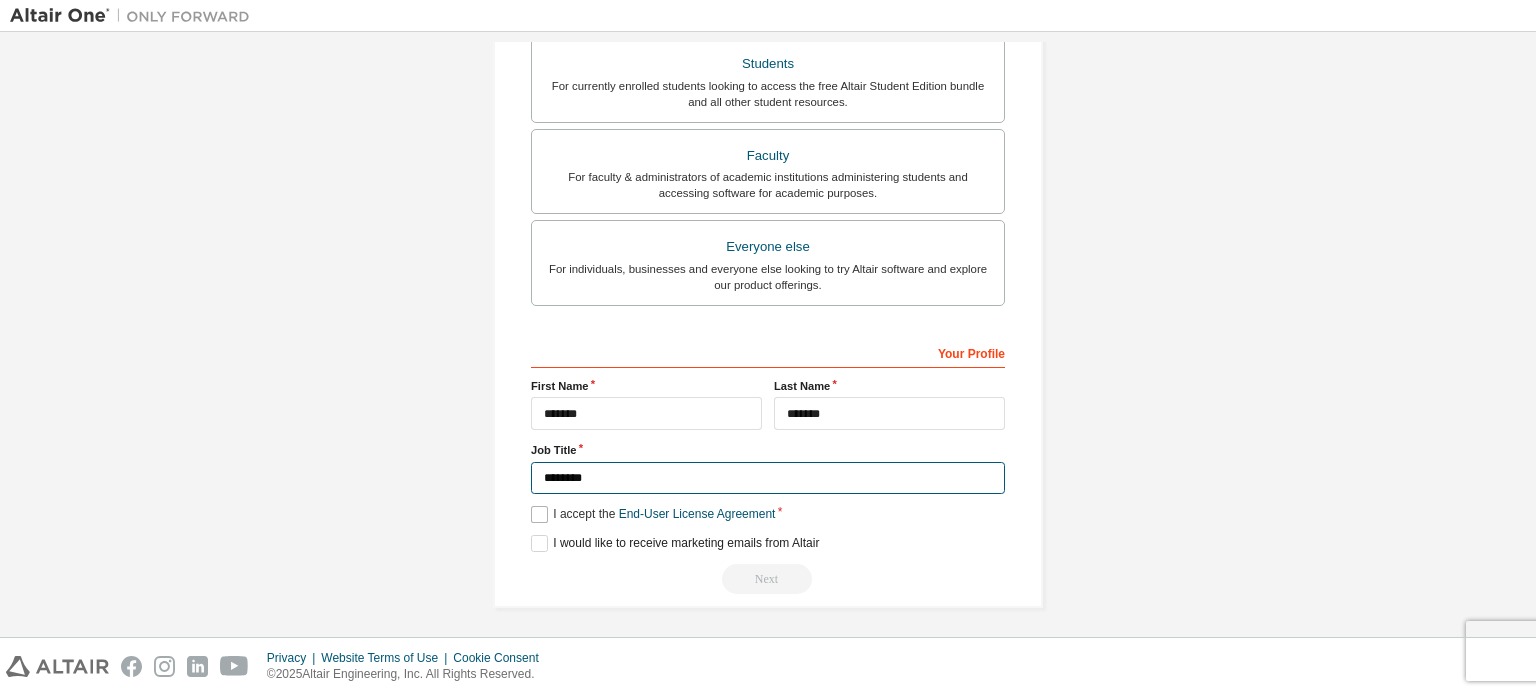 type on "*******" 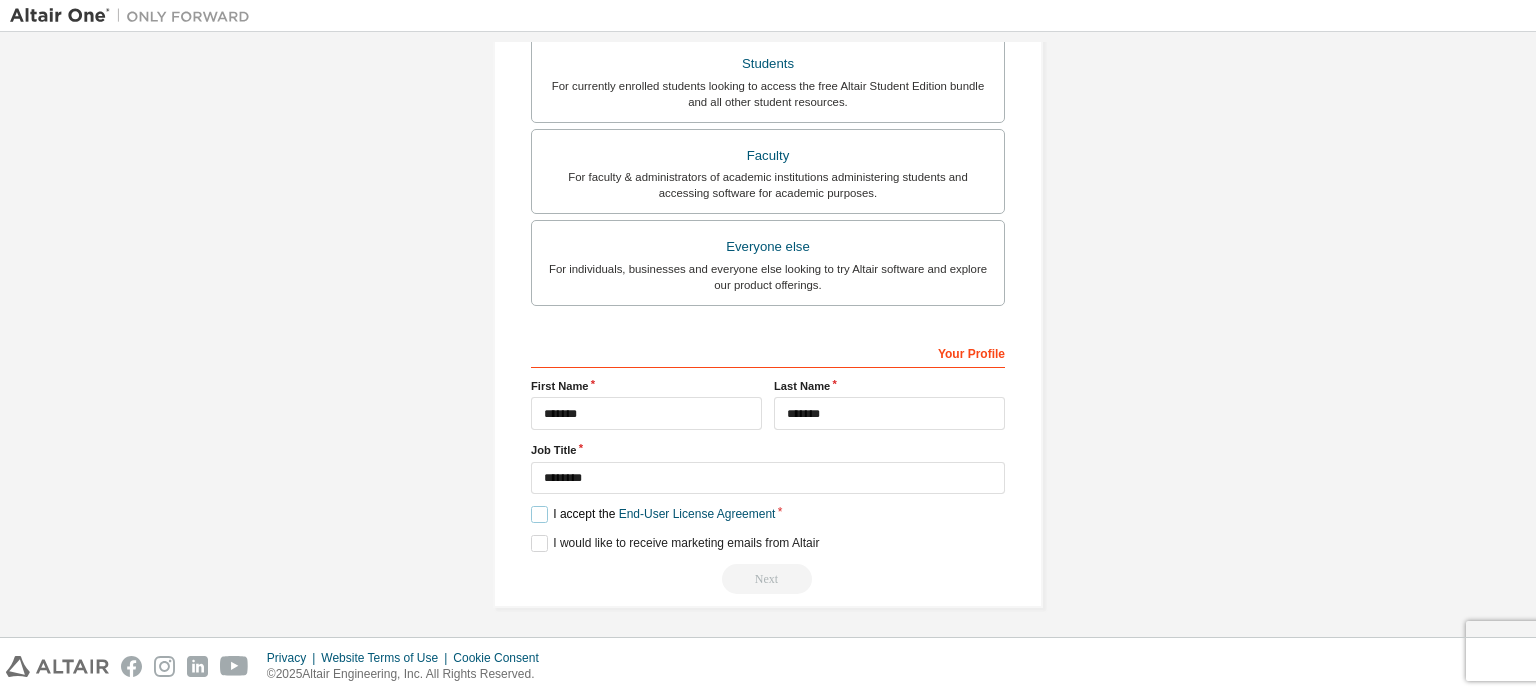 click on "I accept the    End-User License Agreement" at bounding box center [653, 514] 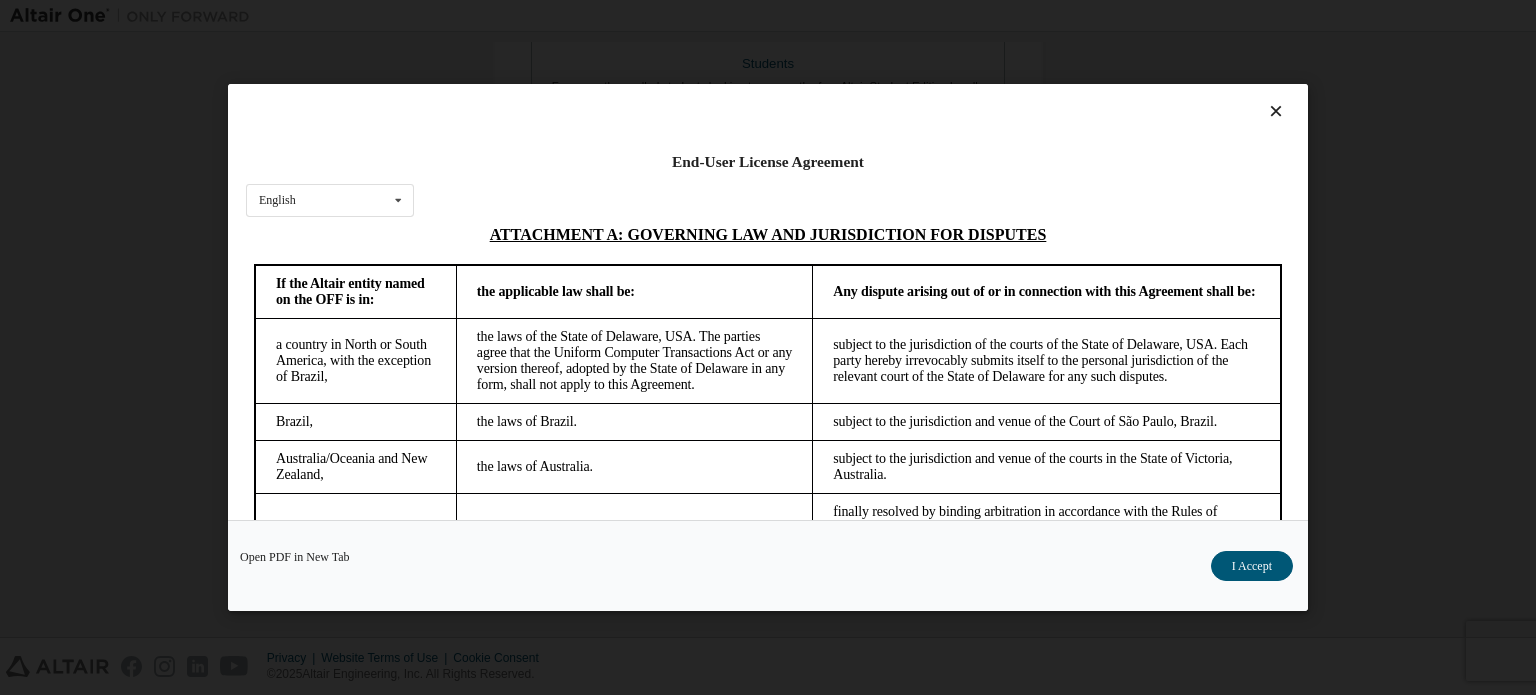 scroll, scrollTop: 5166, scrollLeft: 0, axis: vertical 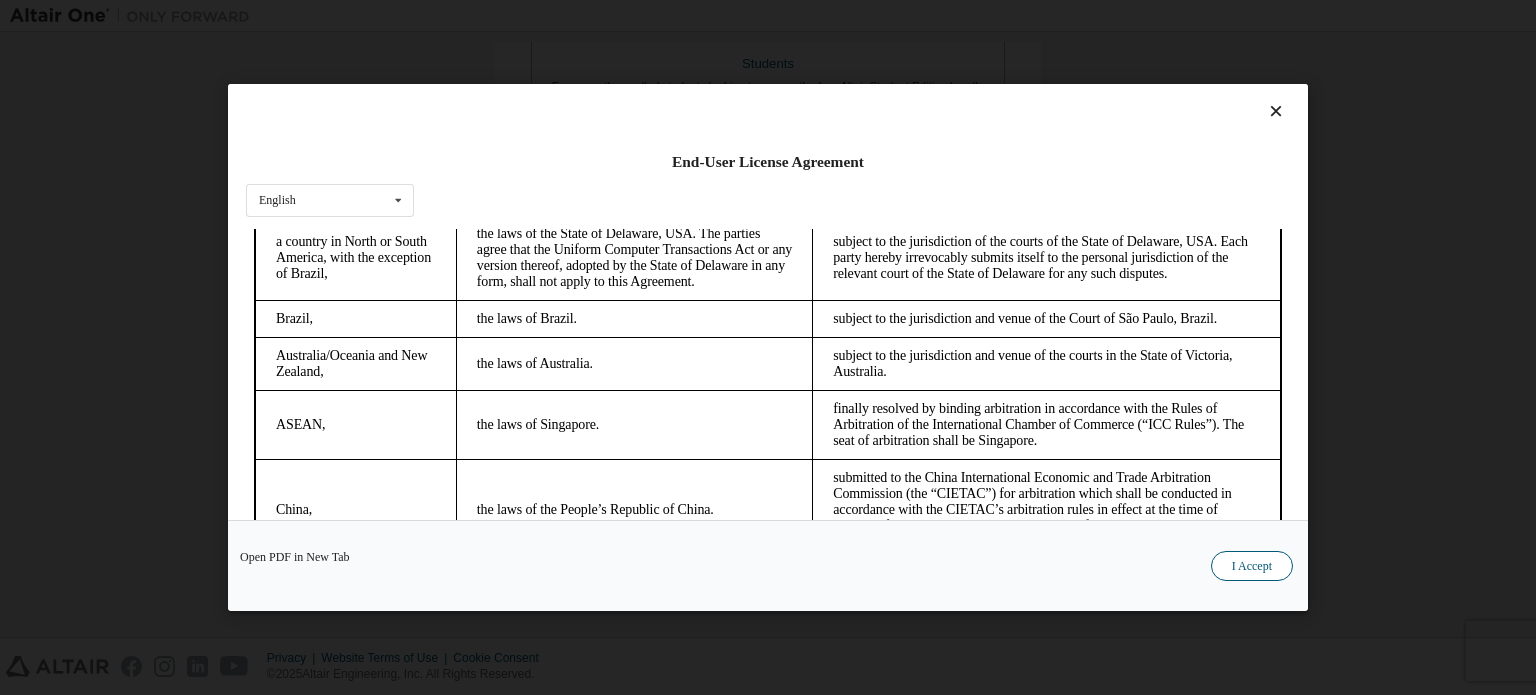click on "I Accept" at bounding box center (1252, 566) 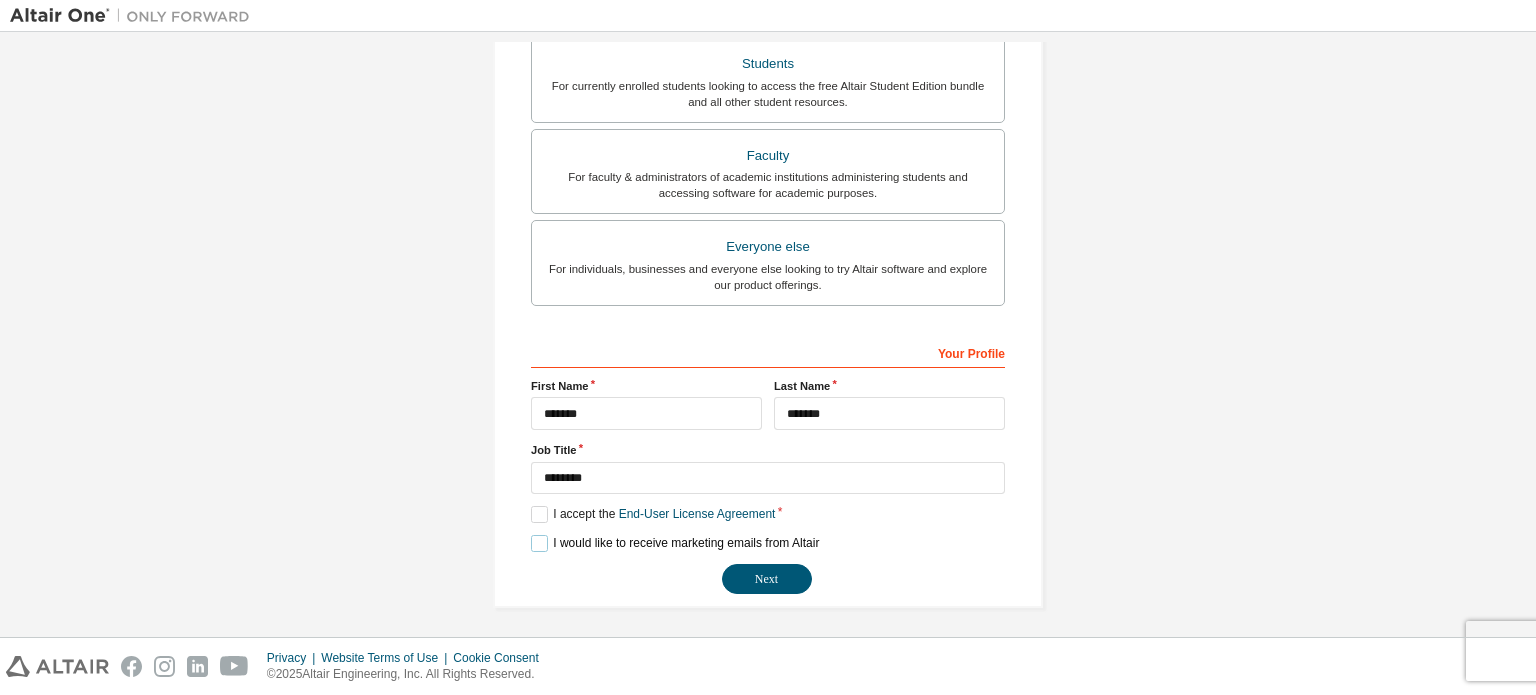 click on "I would like to receive marketing emails from Altair" at bounding box center (675, 543) 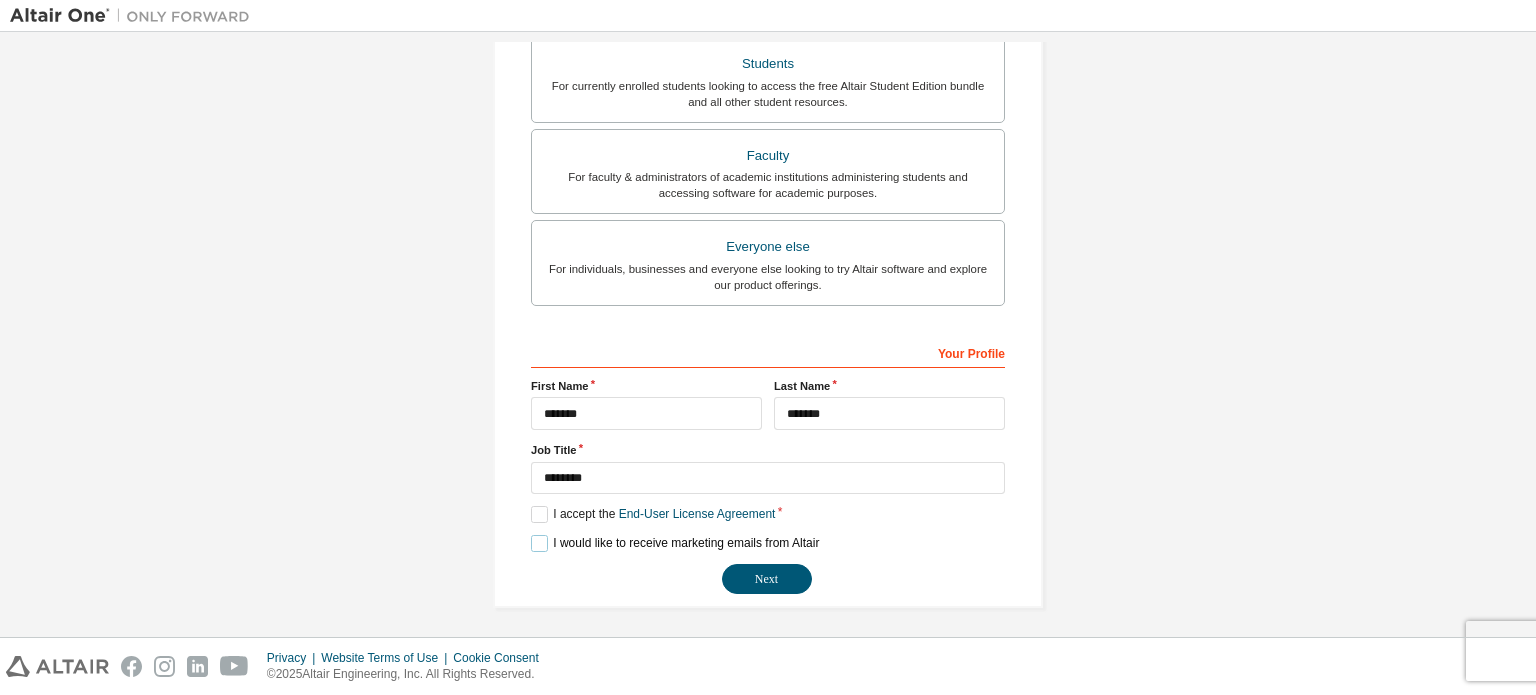 click on "I would like to receive marketing emails from Altair" at bounding box center (675, 543) 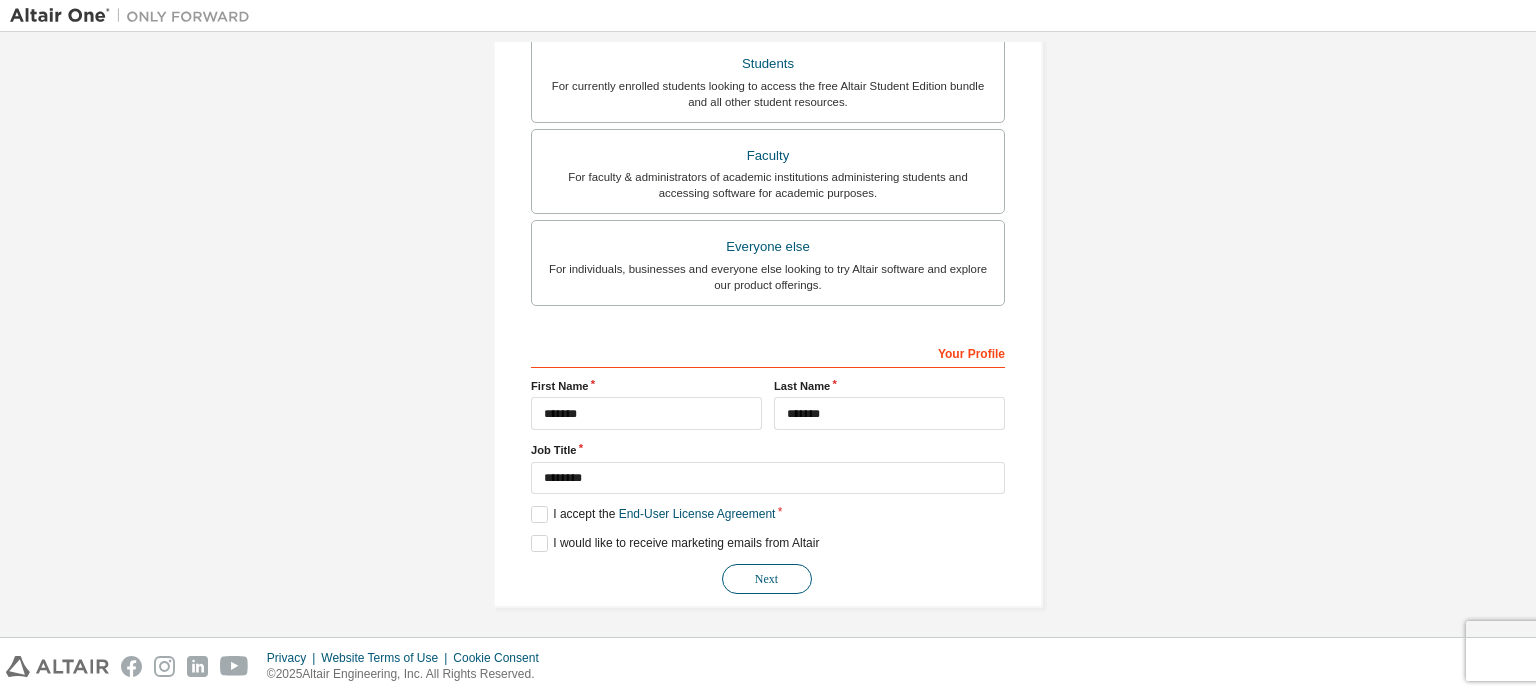 click on "Next" at bounding box center (767, 579) 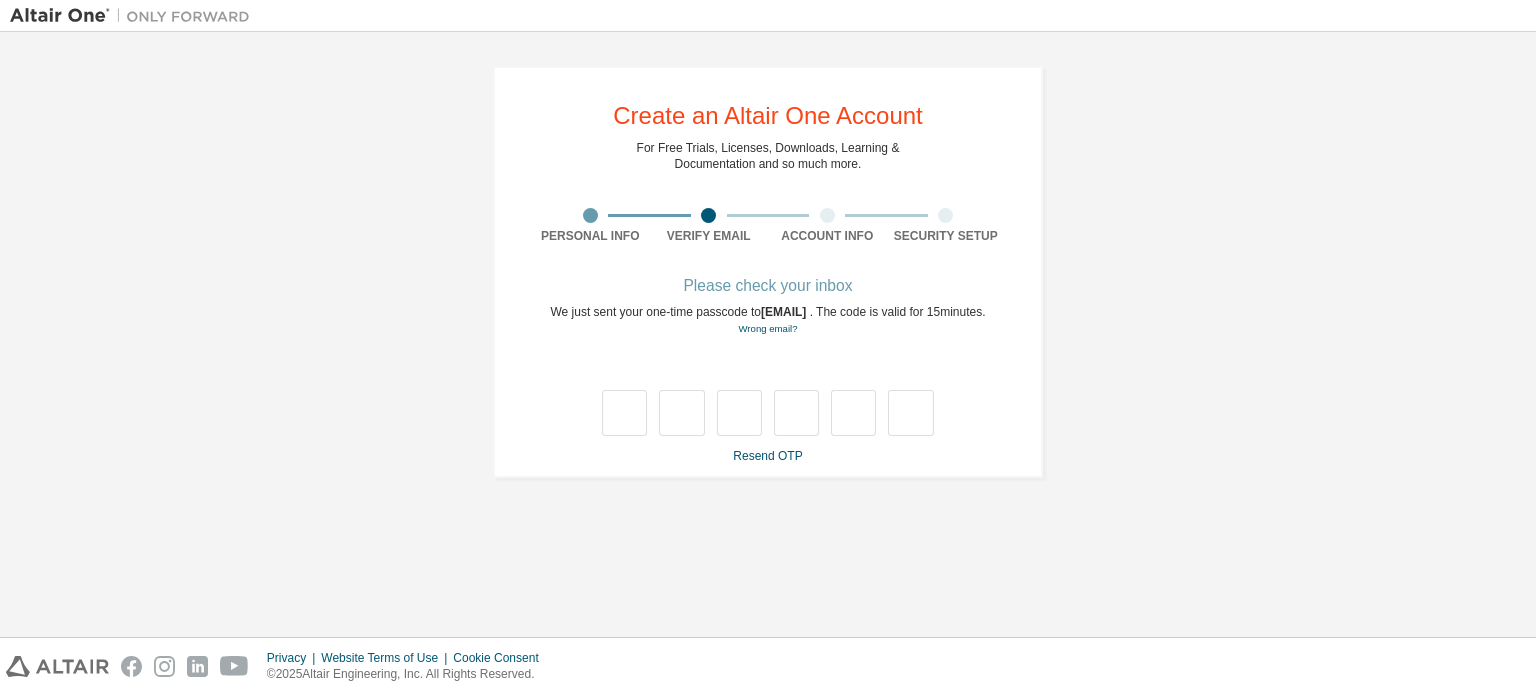 scroll, scrollTop: 0, scrollLeft: 0, axis: both 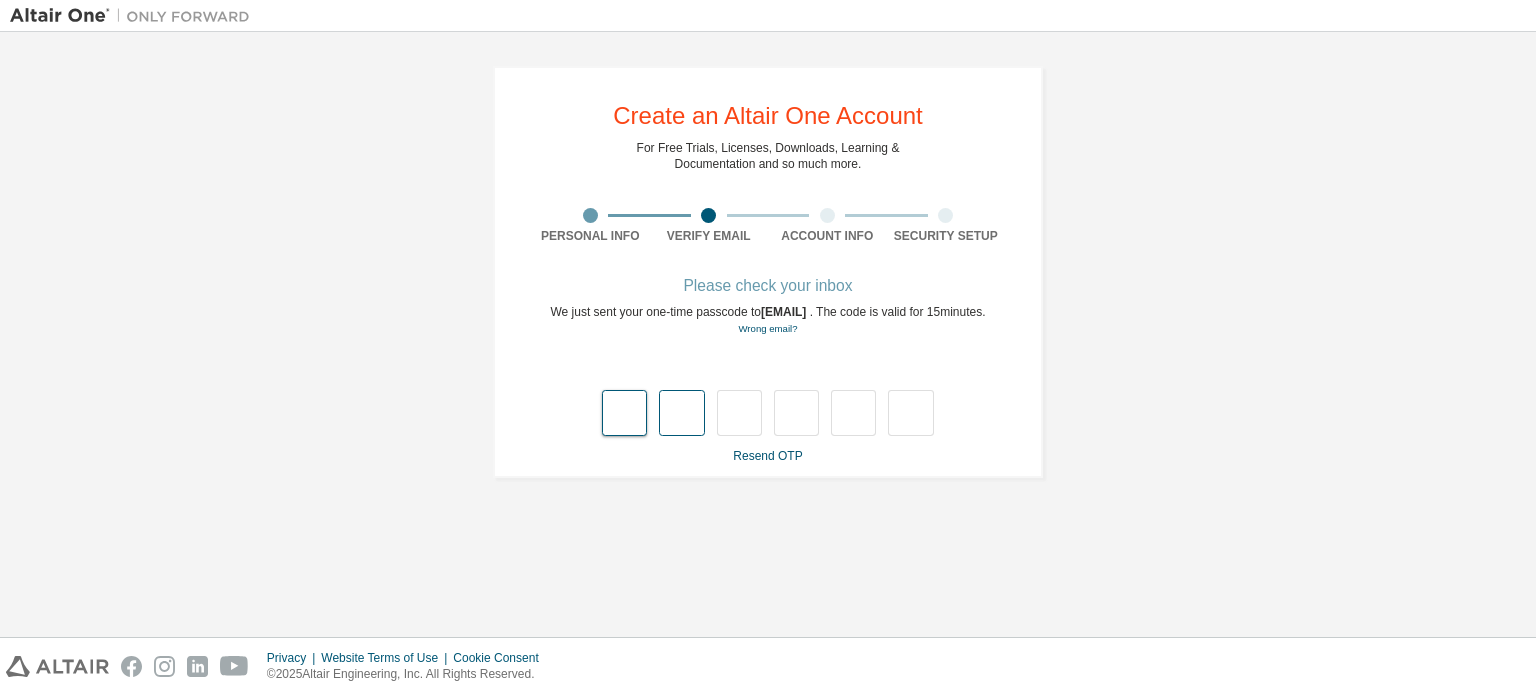 type on "*" 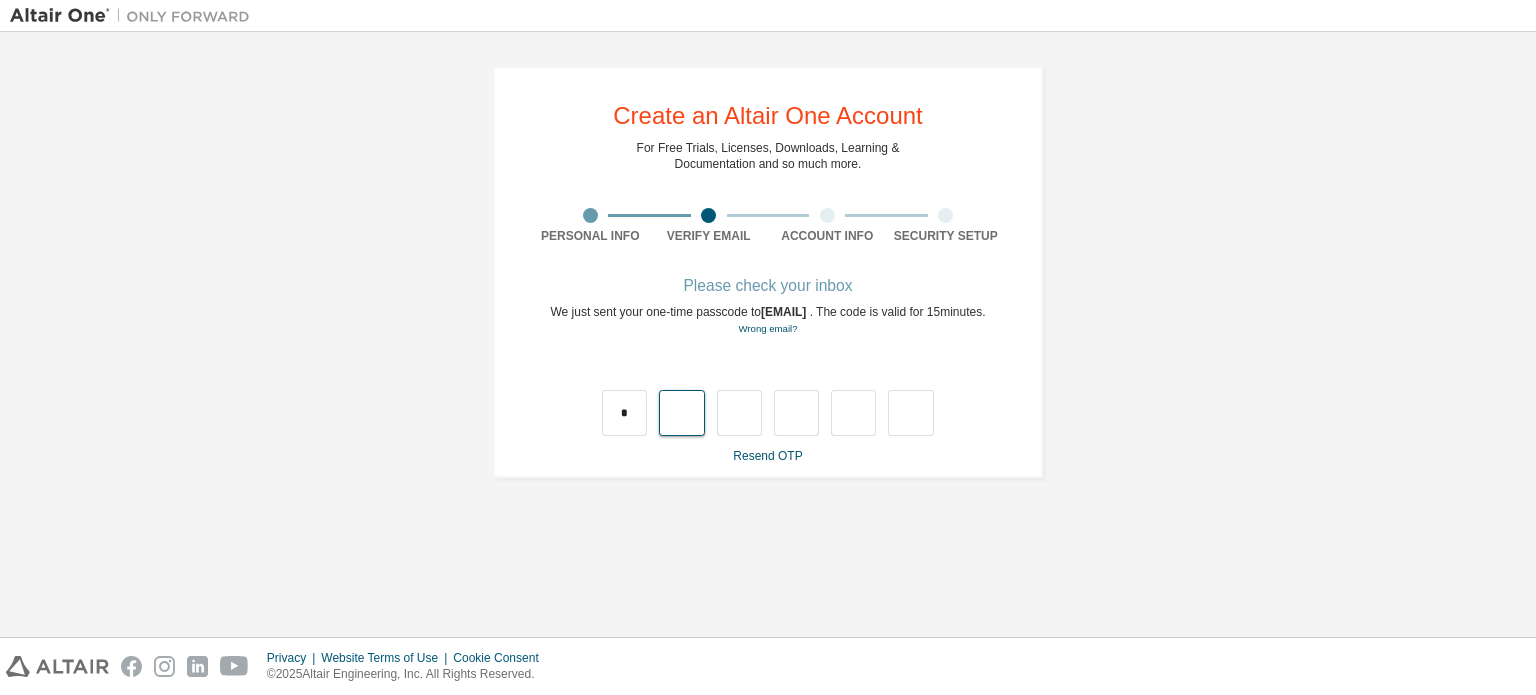 type on "*" 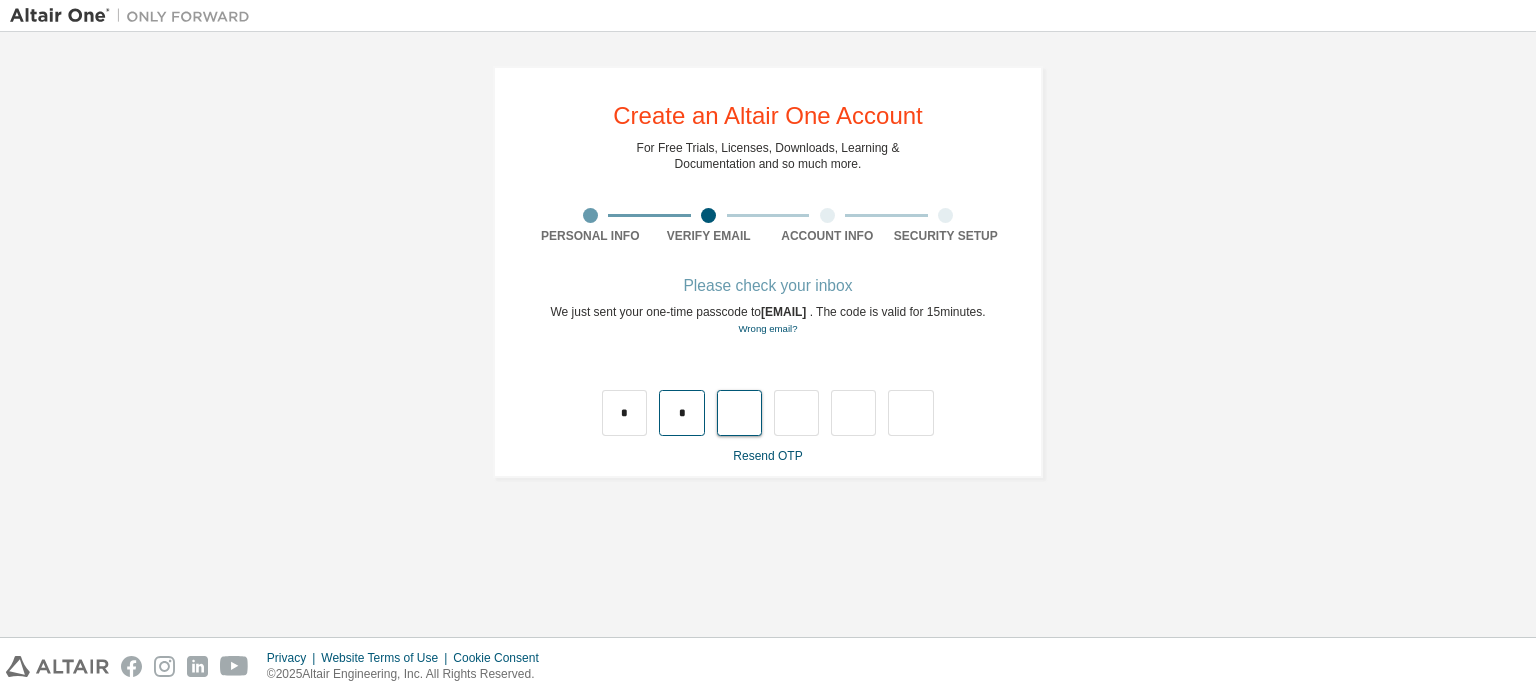 type on "*" 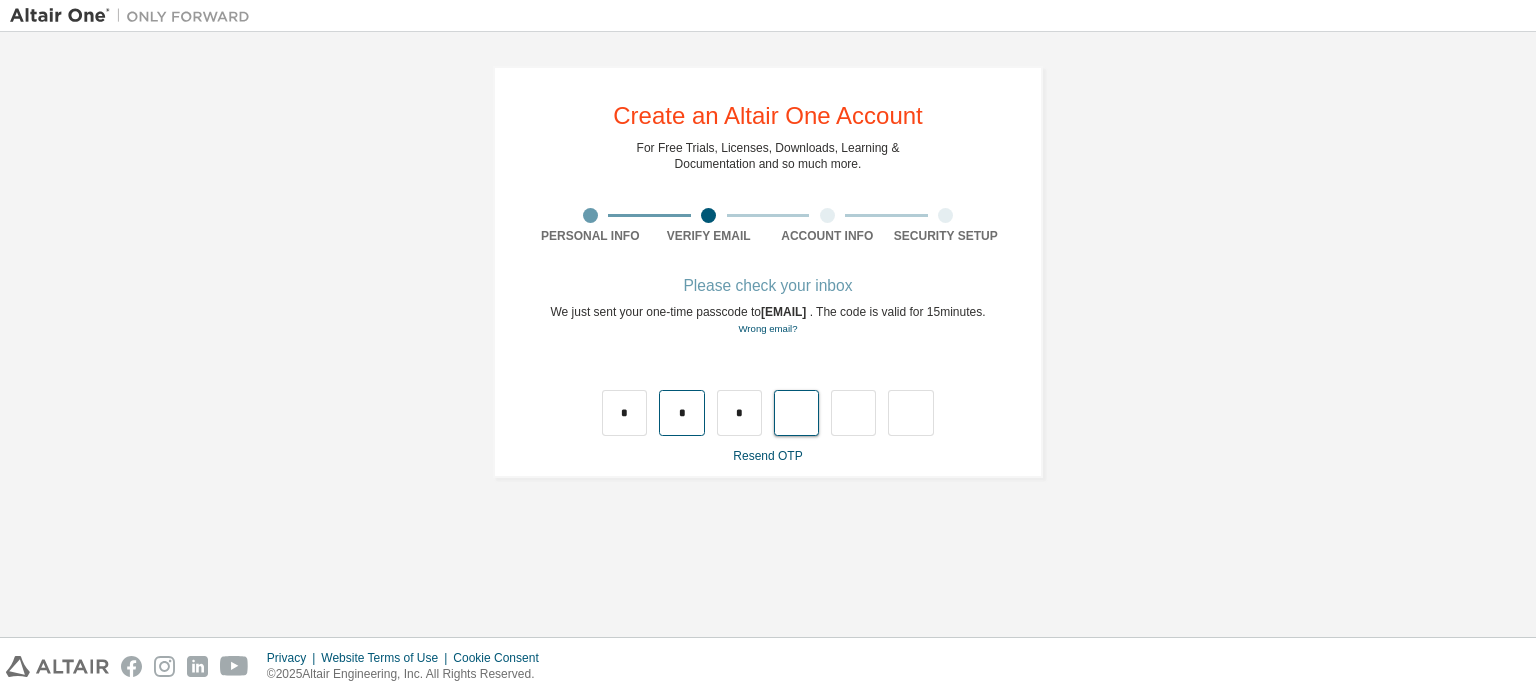 type on "*" 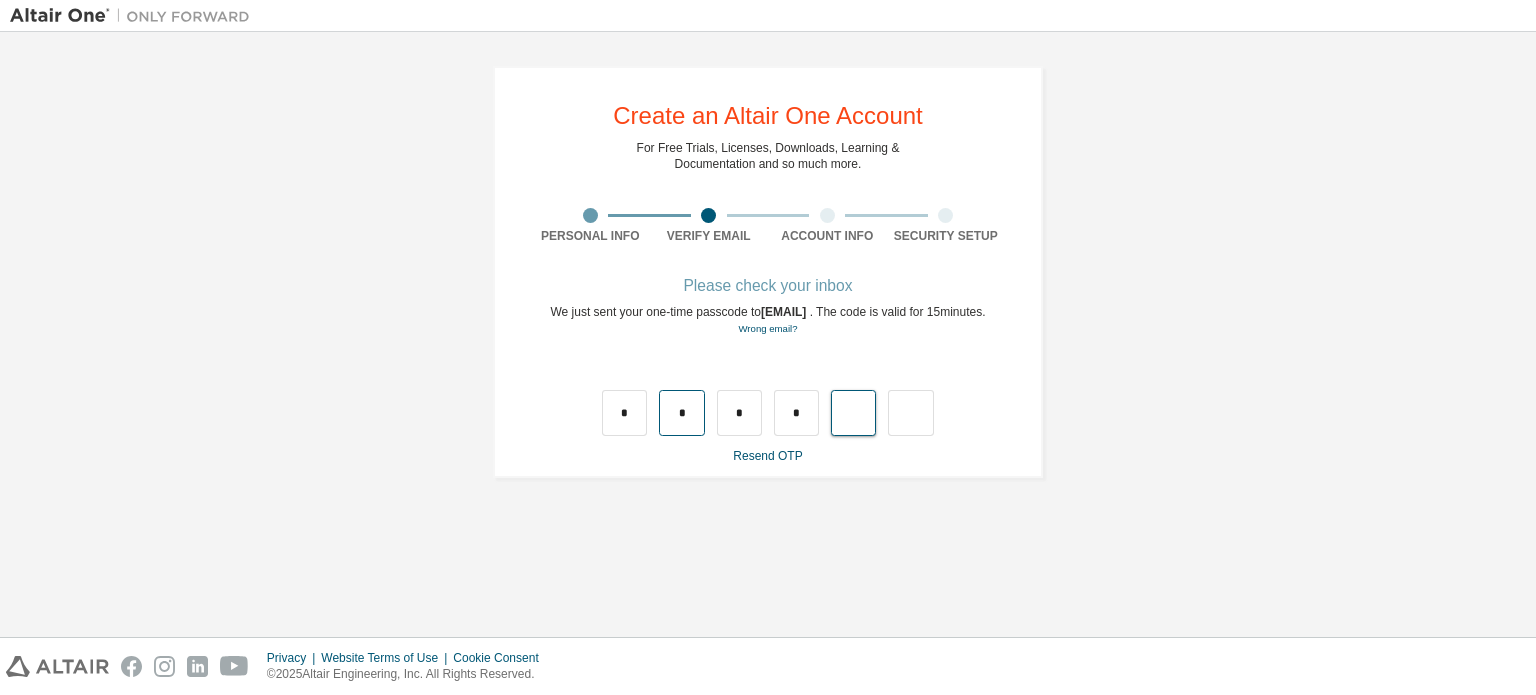 type on "*" 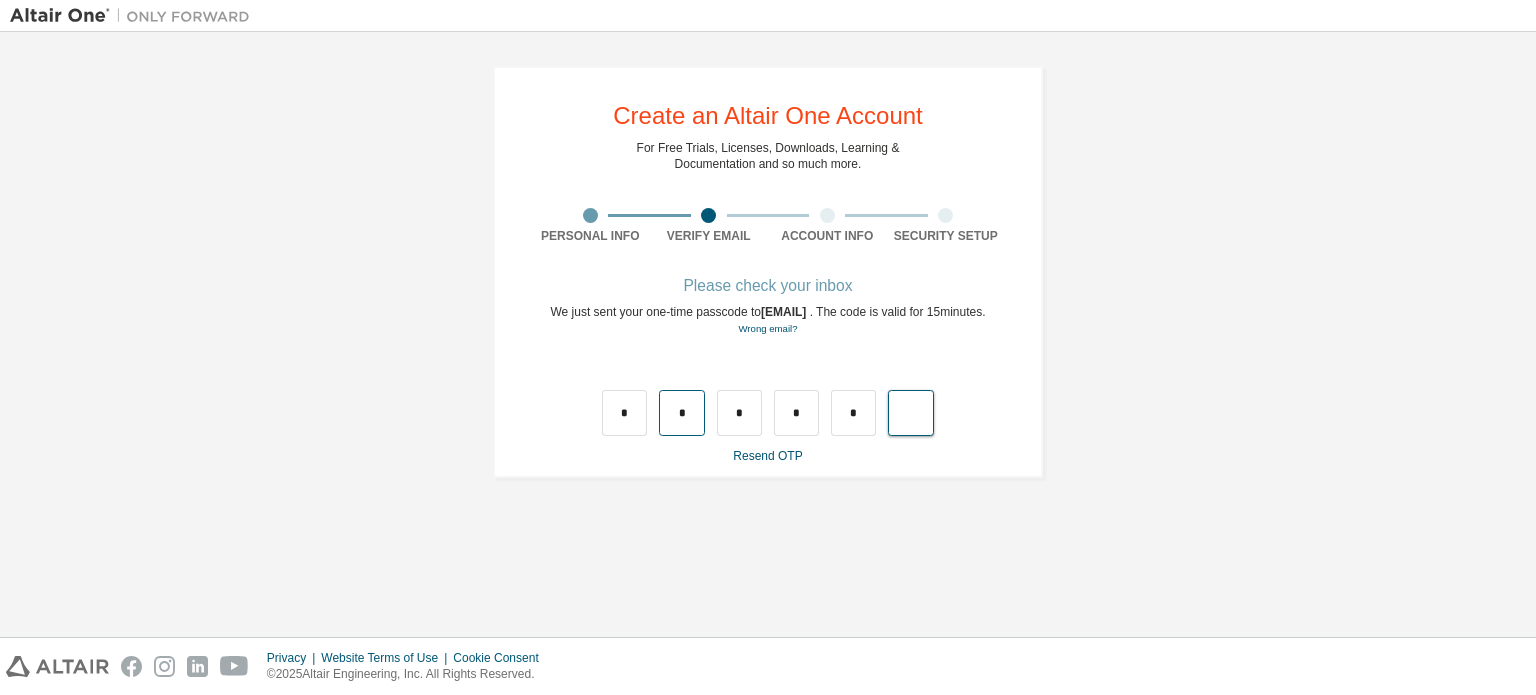 type on "*" 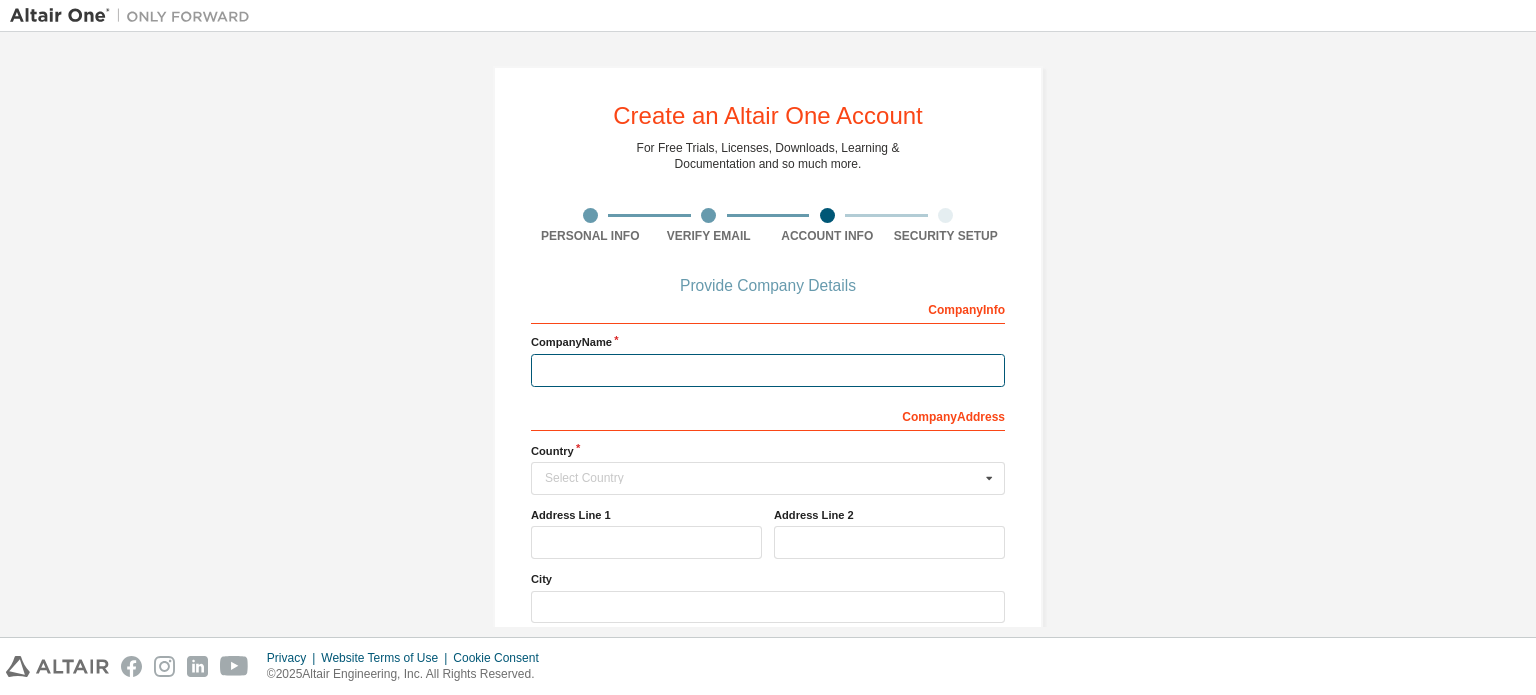 click at bounding box center [768, 370] 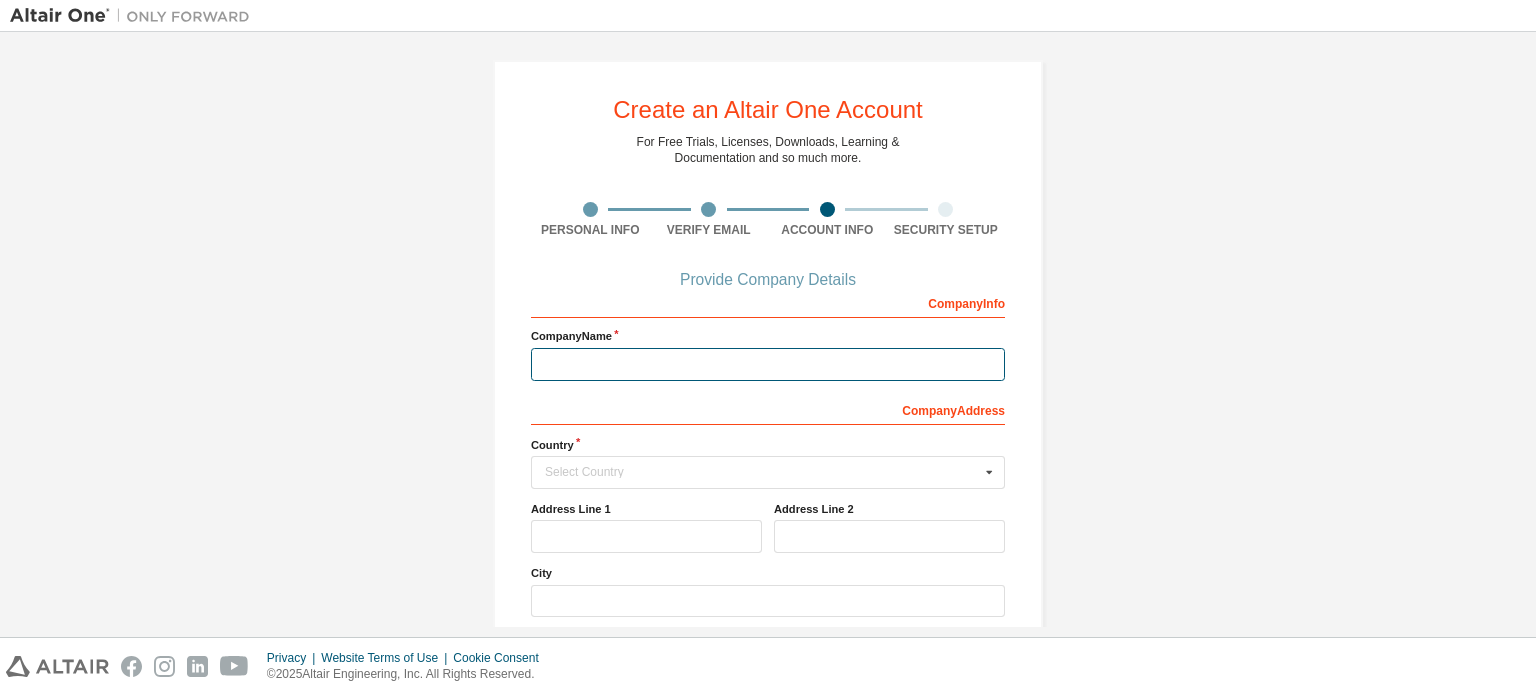 scroll, scrollTop: 0, scrollLeft: 0, axis: both 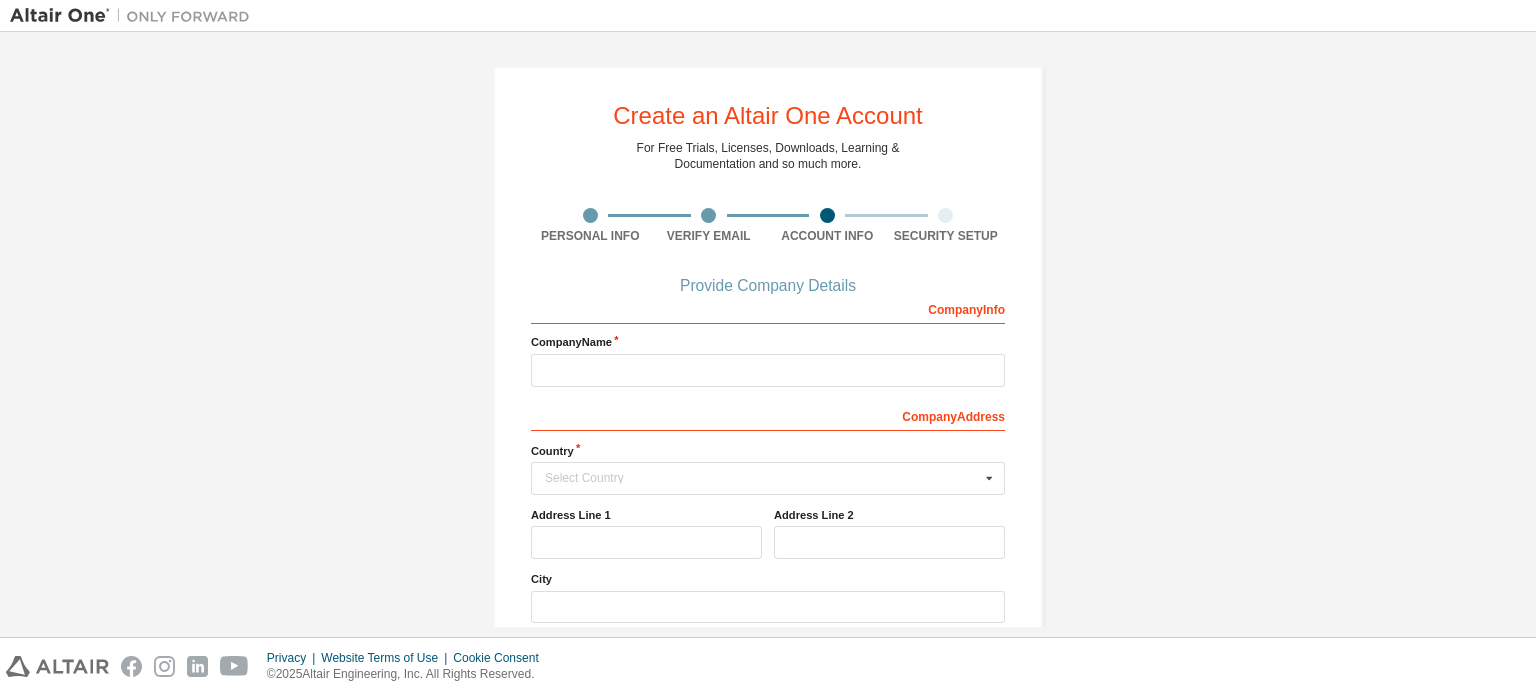 click at bounding box center (590, 215) 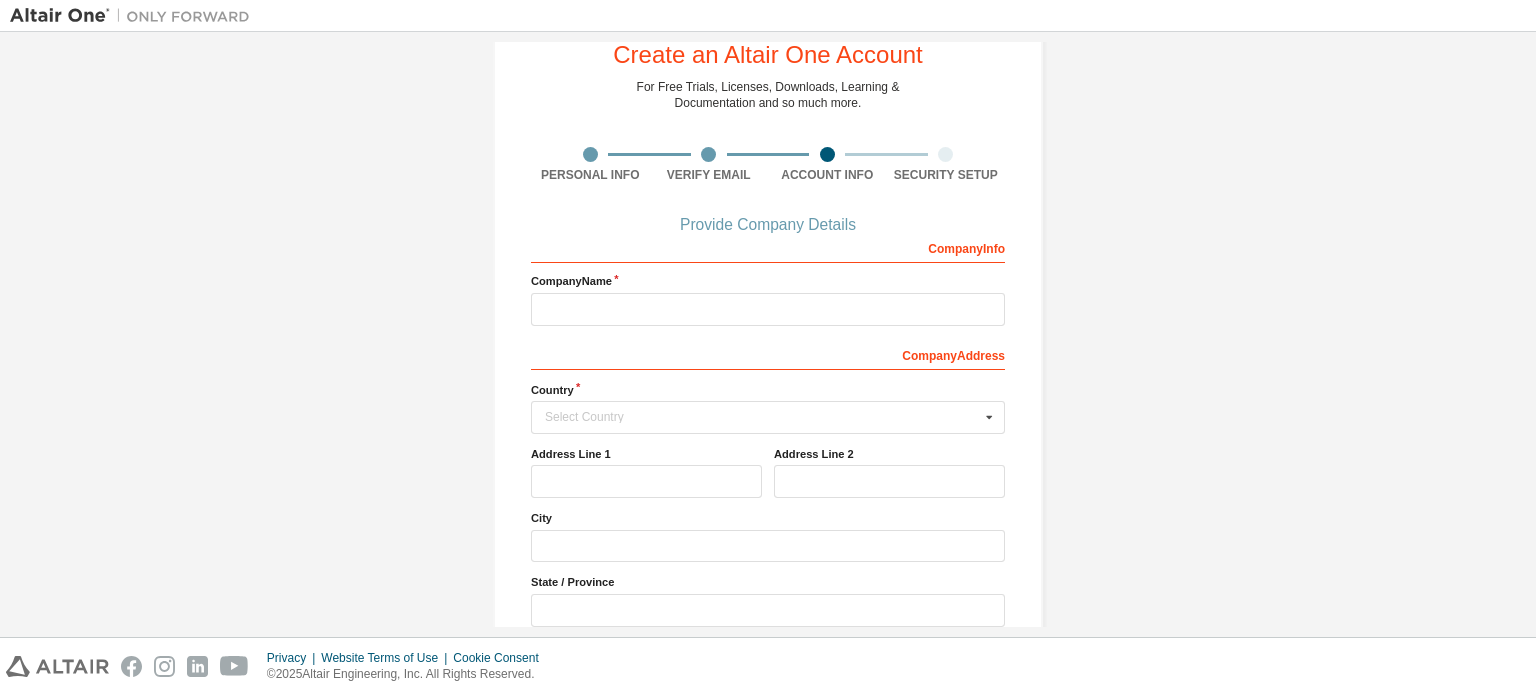 scroll, scrollTop: 0, scrollLeft: 0, axis: both 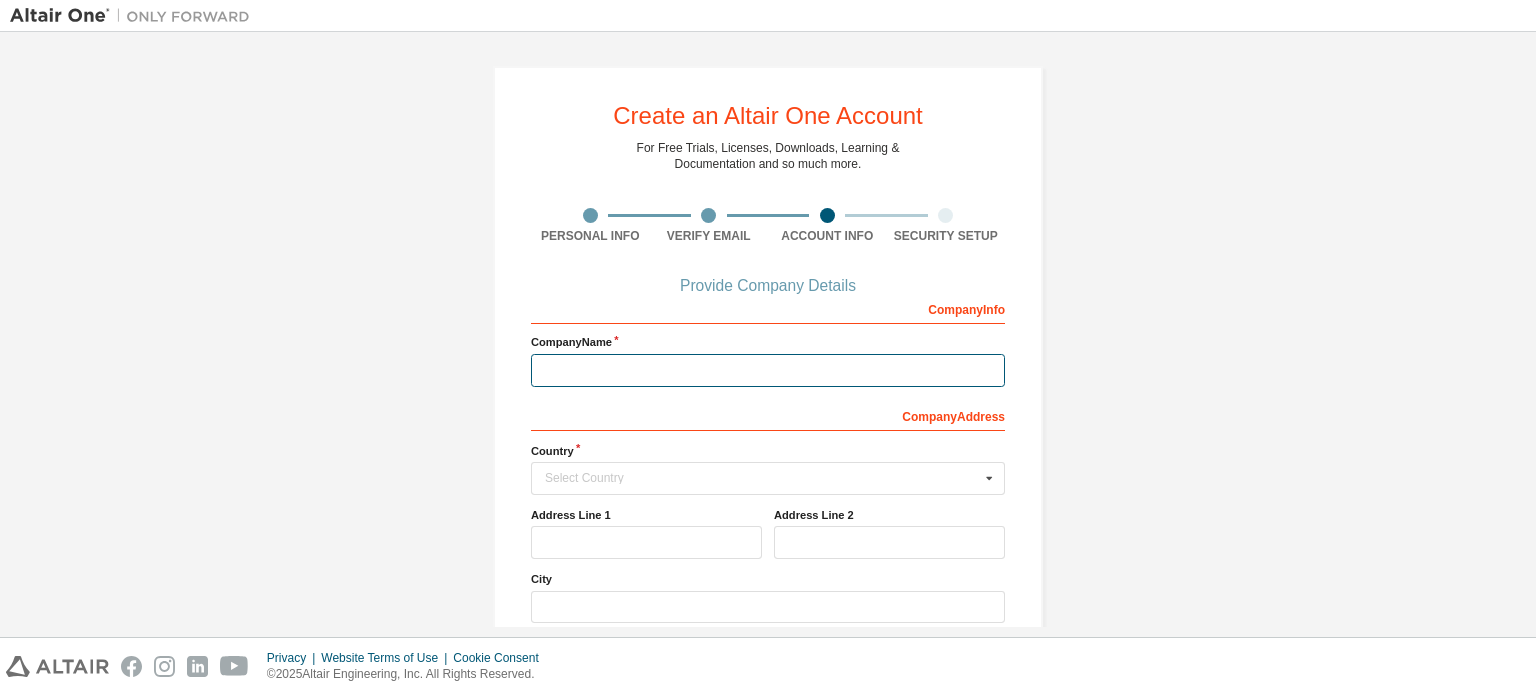 click at bounding box center (768, 370) 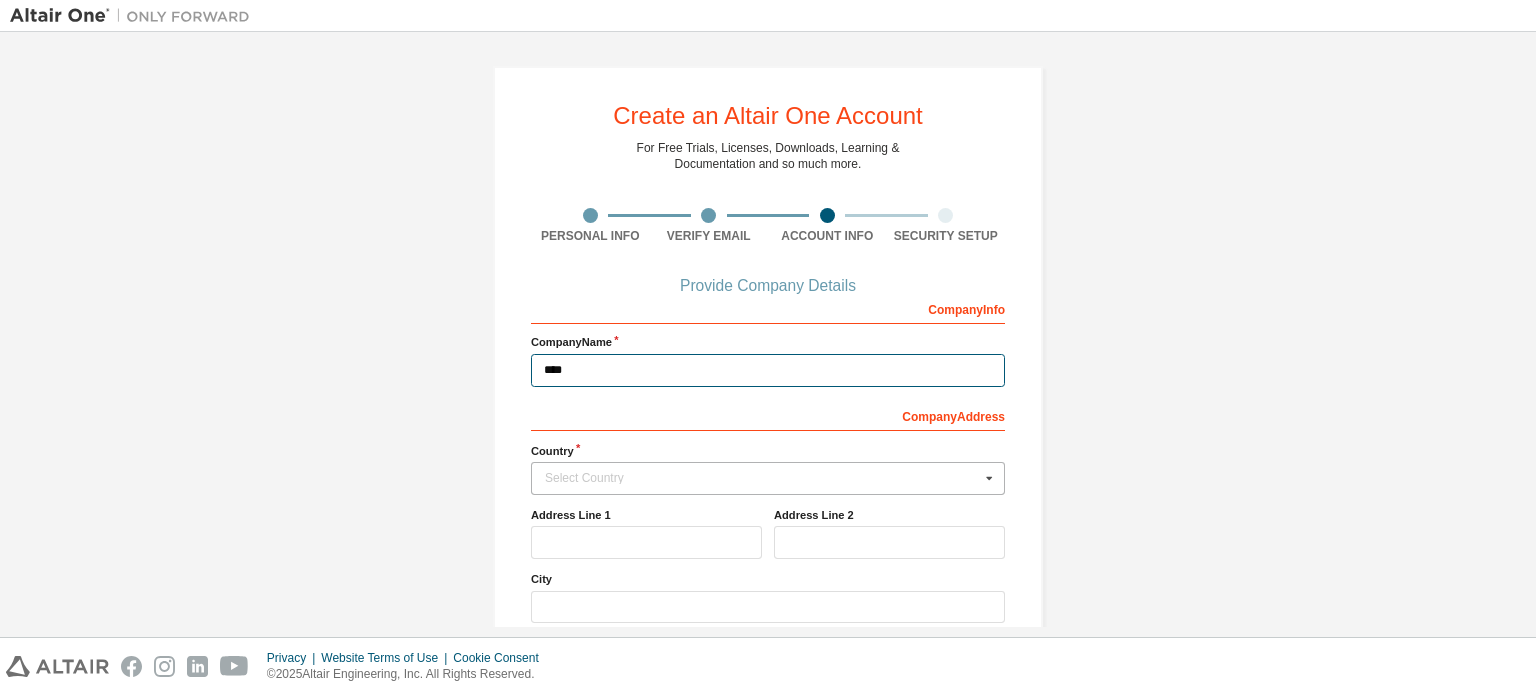 type on "***" 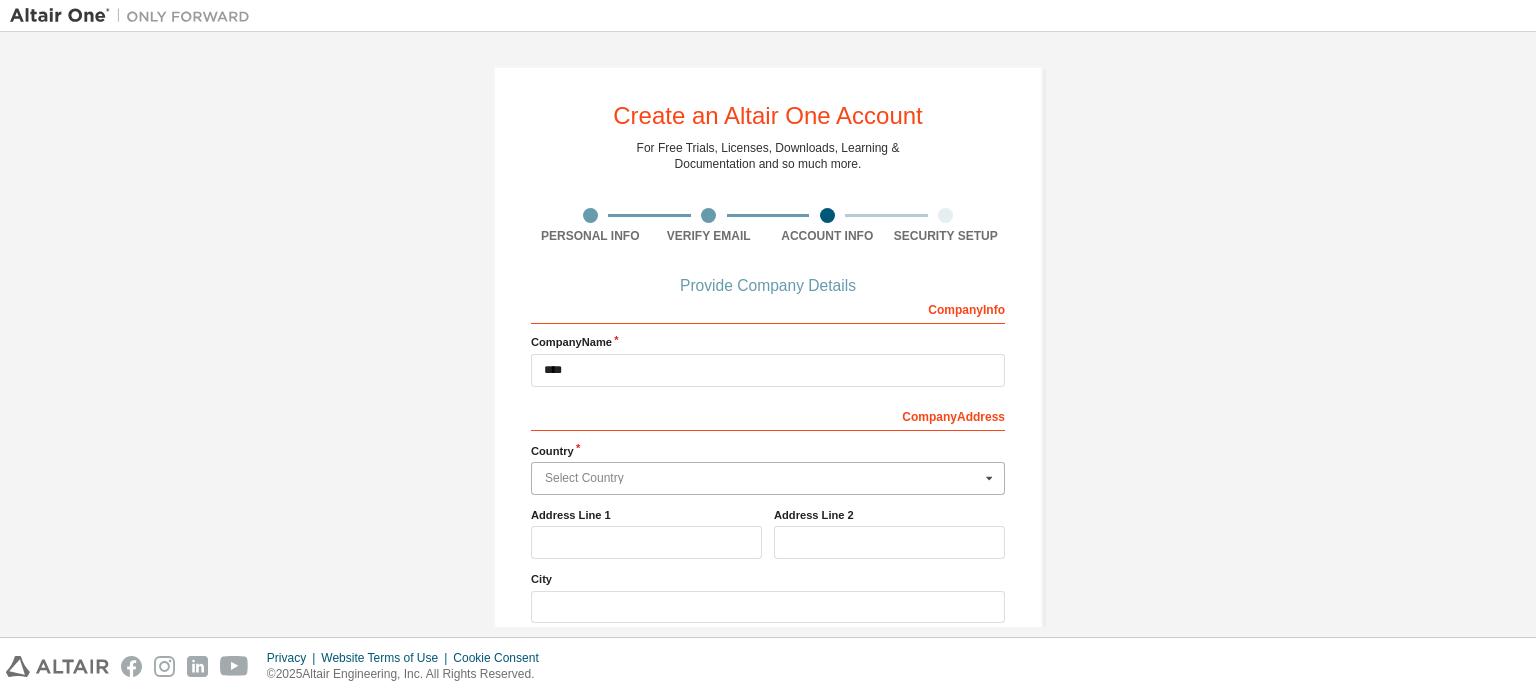 click at bounding box center [769, 478] 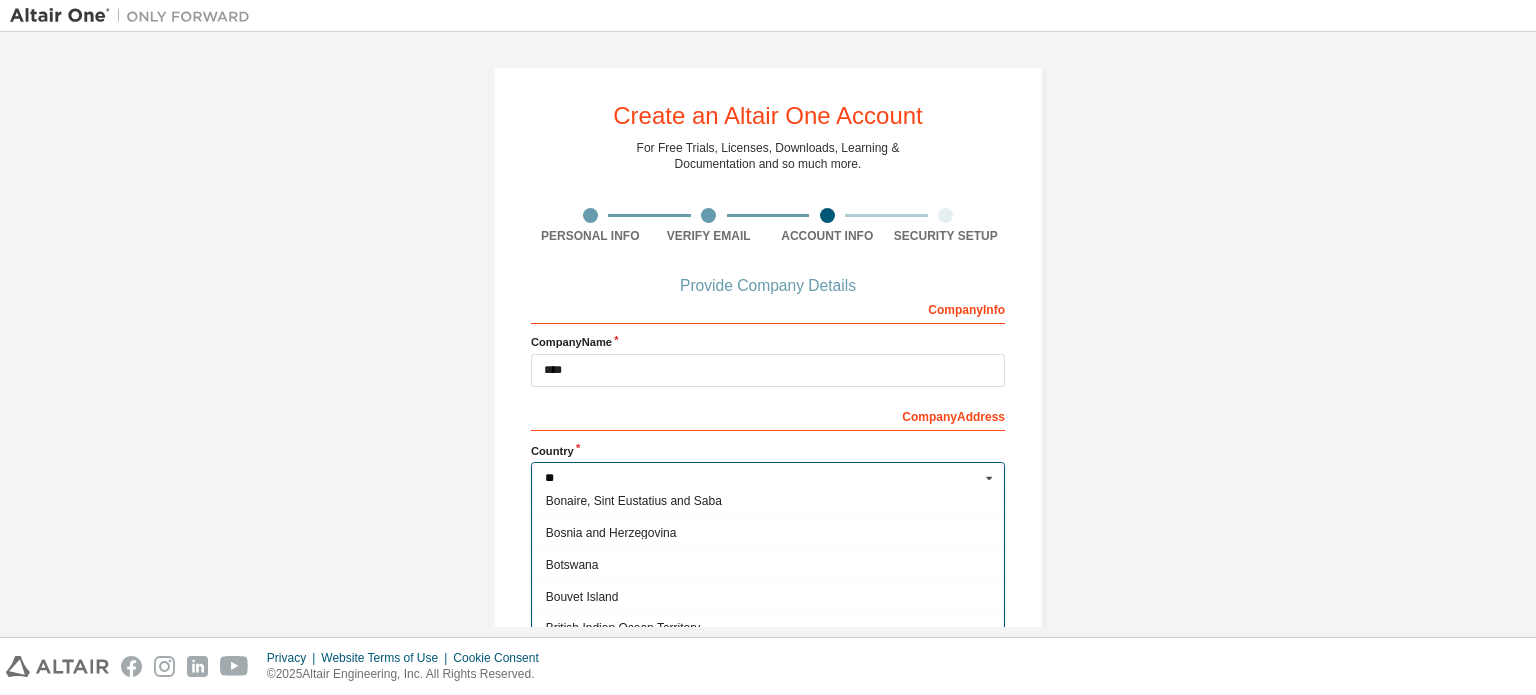 scroll, scrollTop: 0, scrollLeft: 0, axis: both 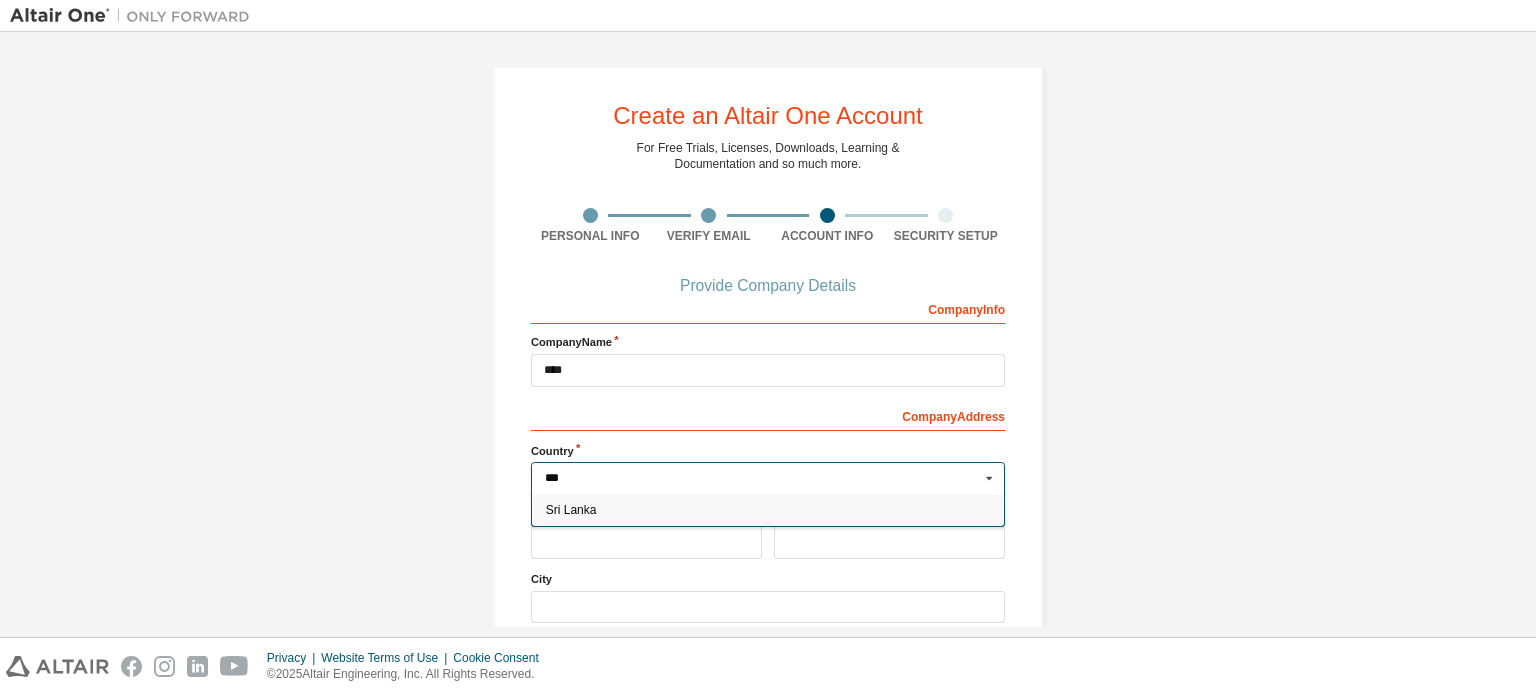 type on "***" 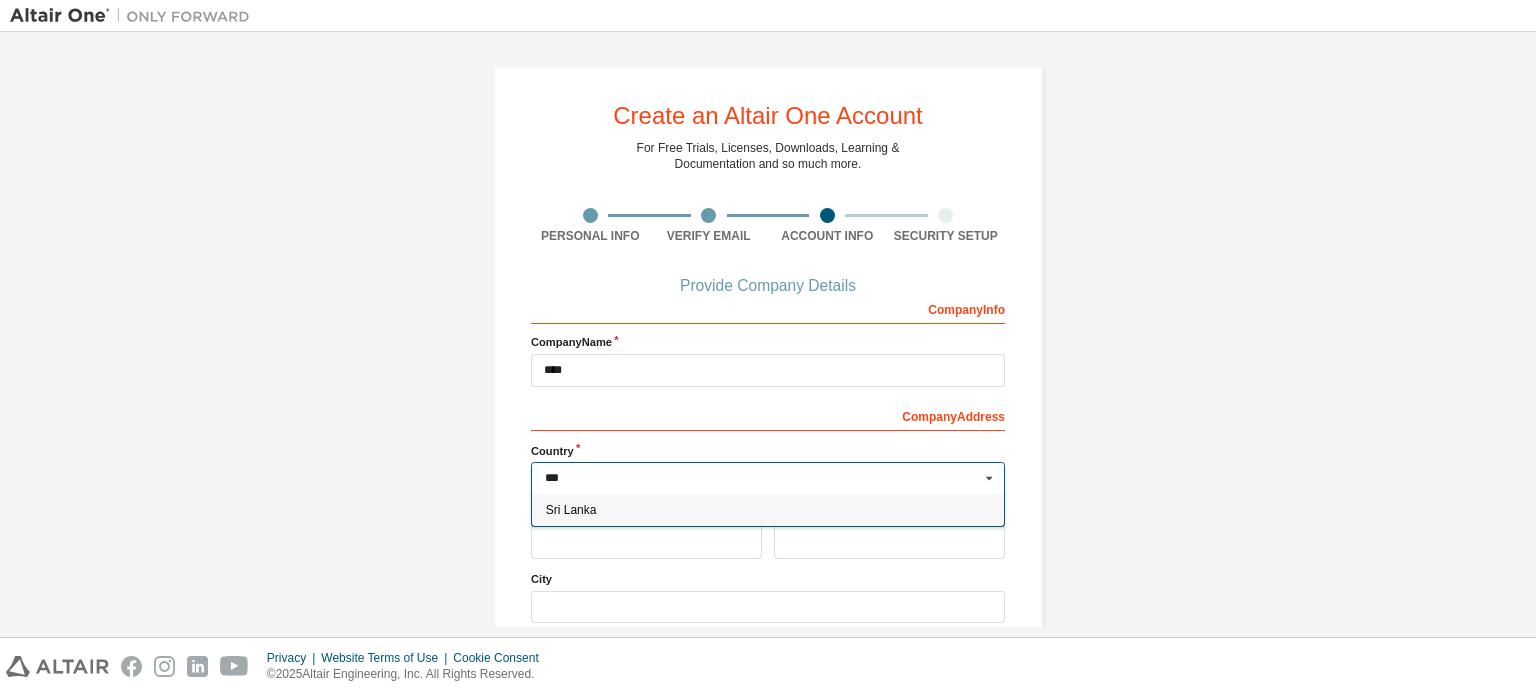 click on "Sri Lanka" at bounding box center (768, 510) 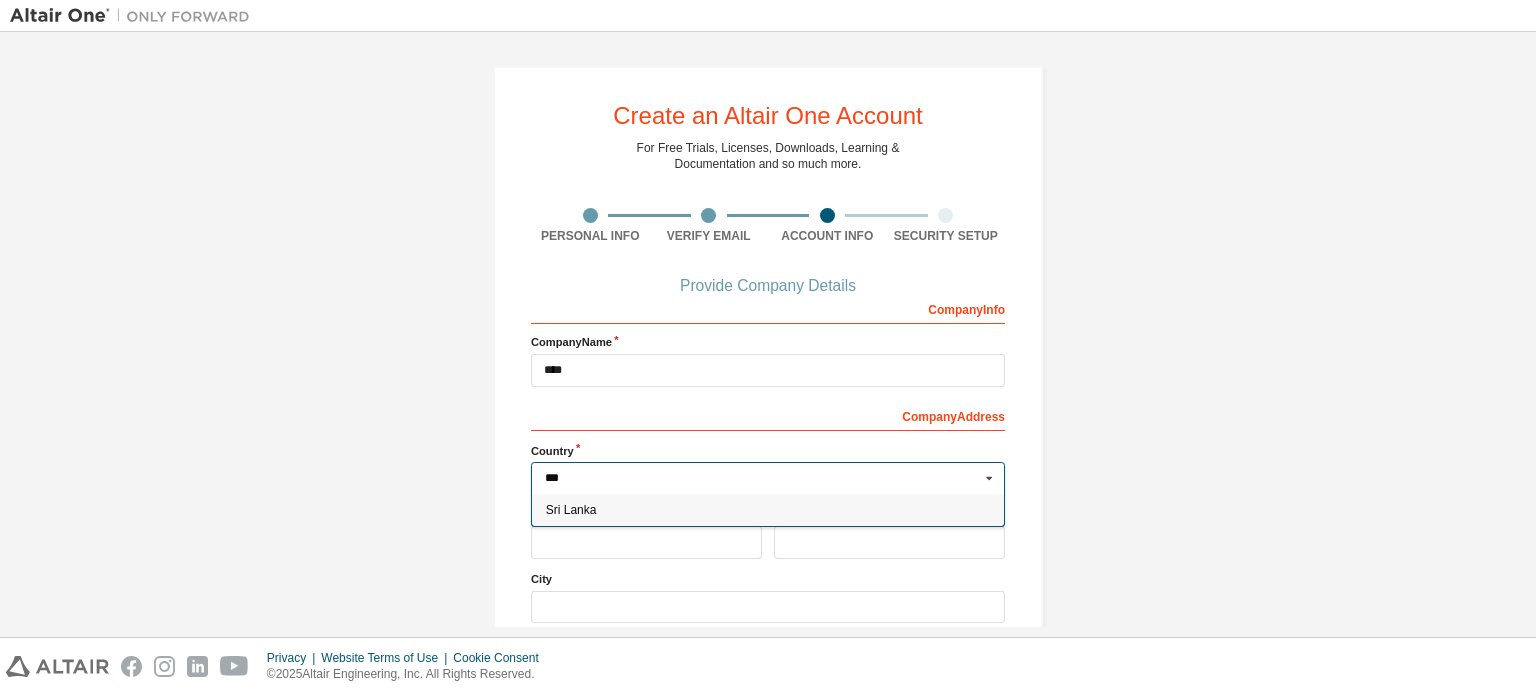 type on "***" 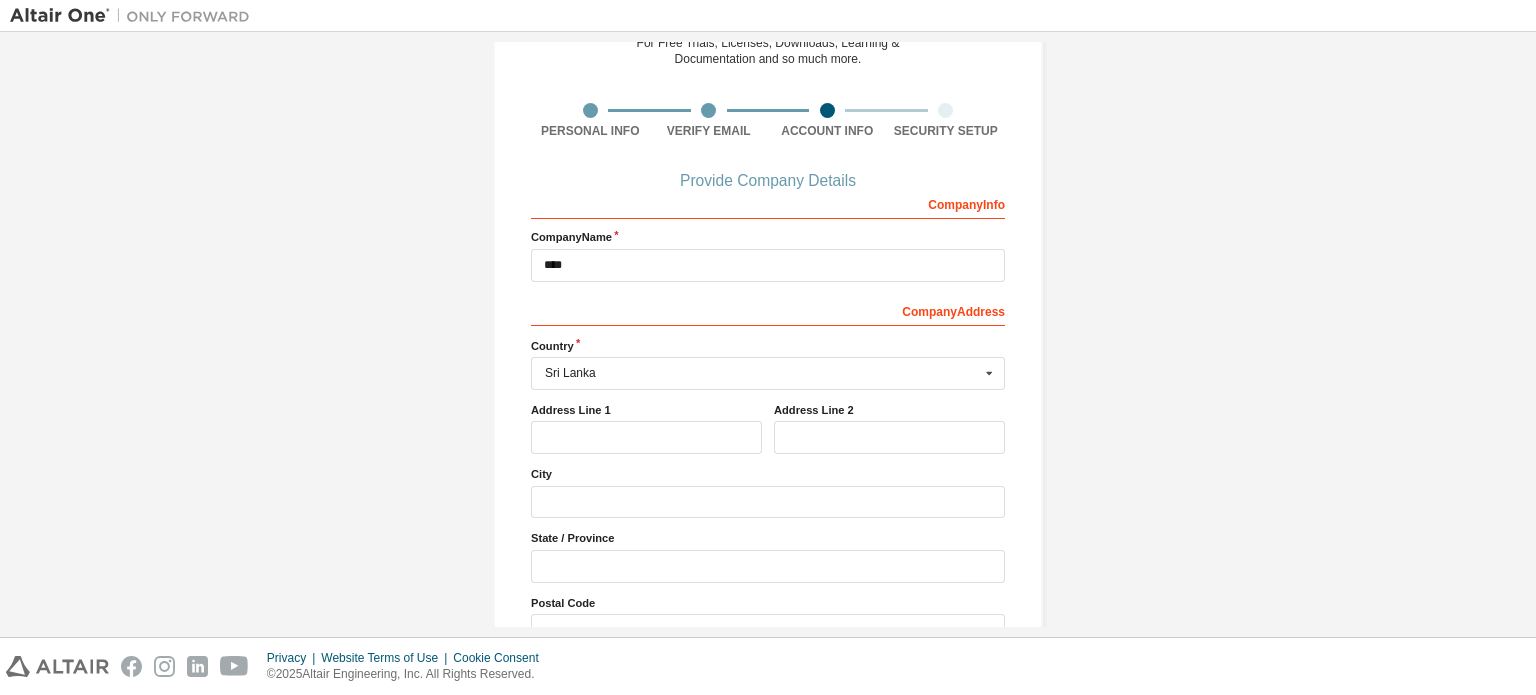 scroll, scrollTop: 214, scrollLeft: 0, axis: vertical 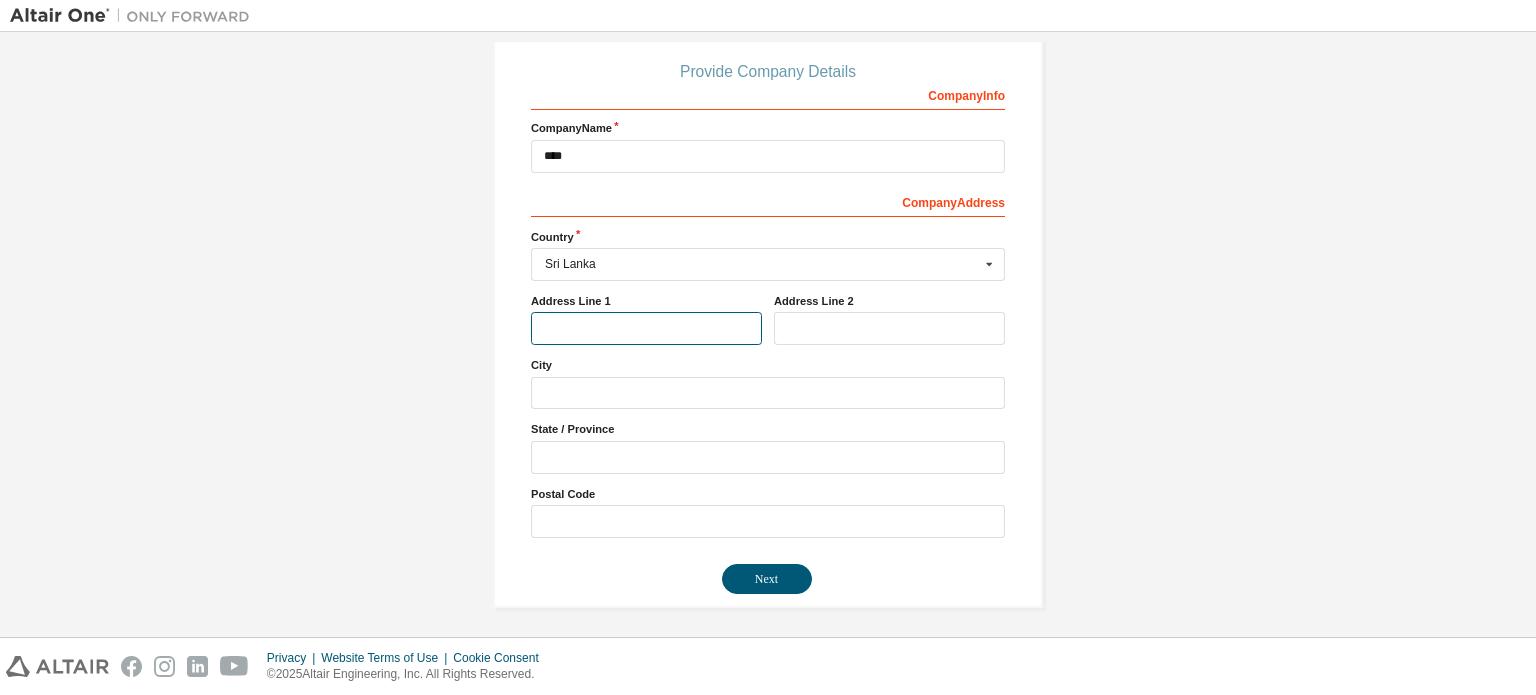 click at bounding box center [646, 328] 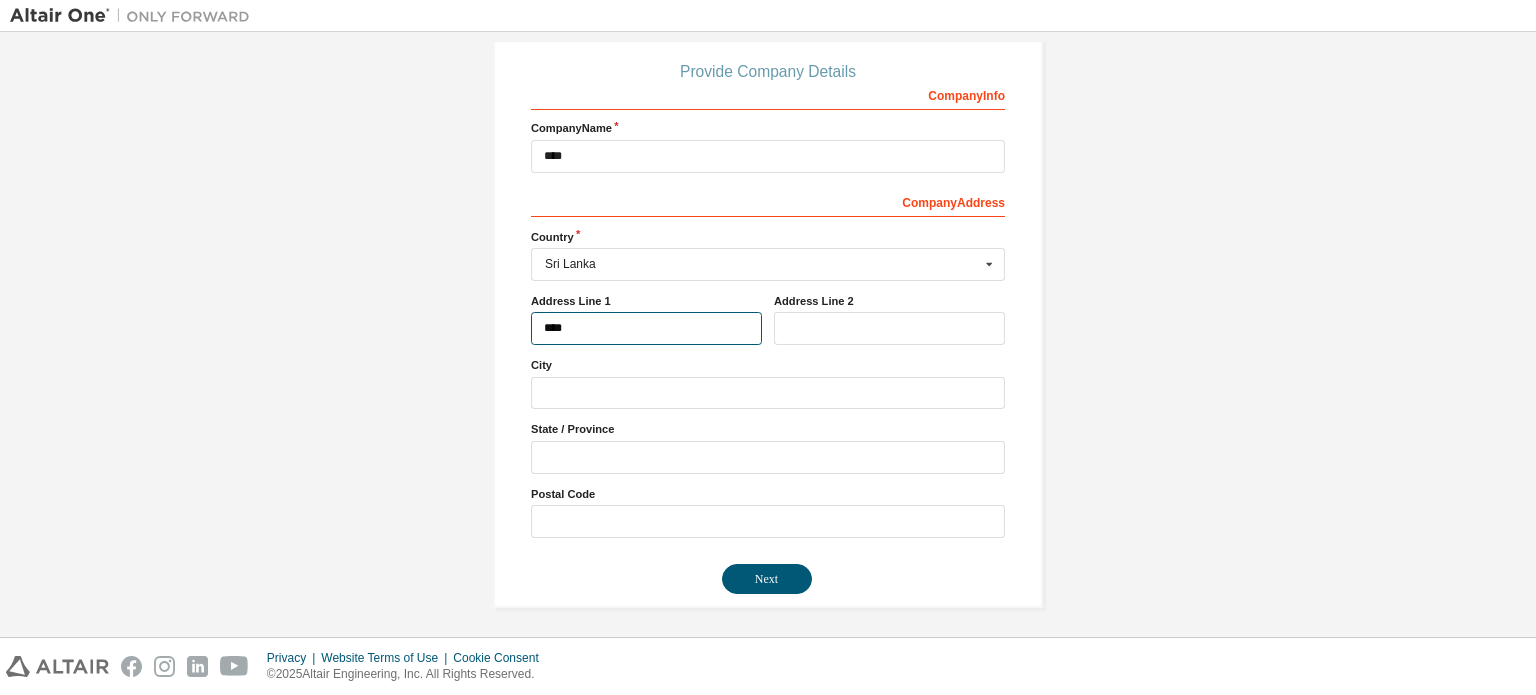 type on "****" 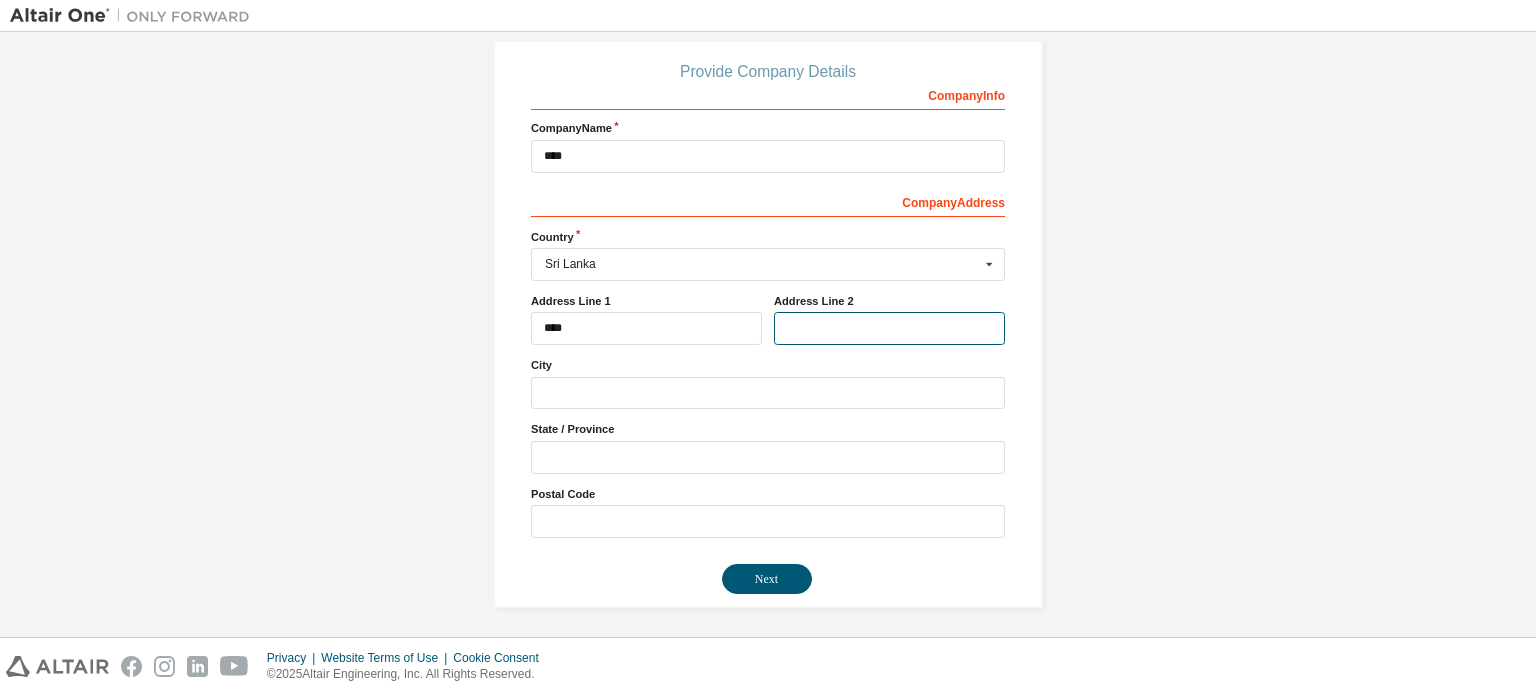 click at bounding box center (889, 328) 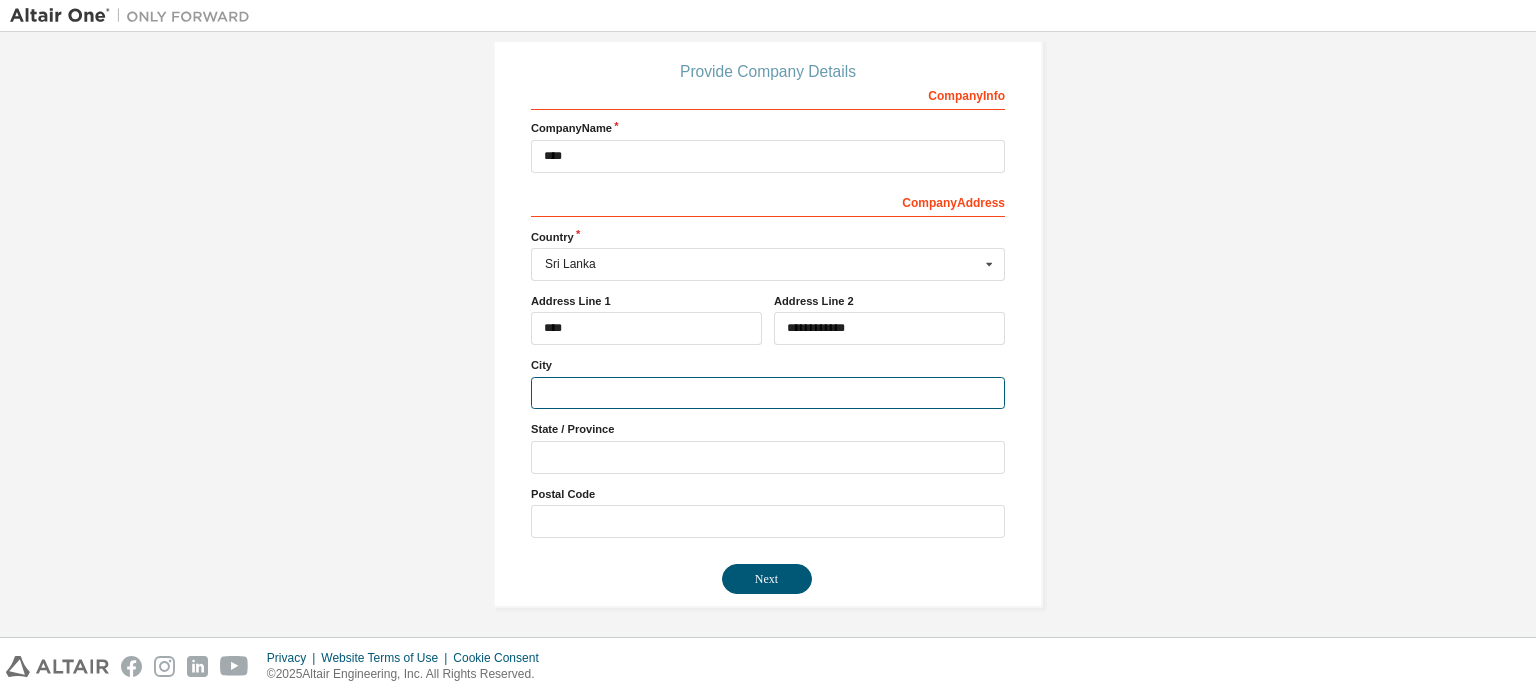 click at bounding box center (768, 393) 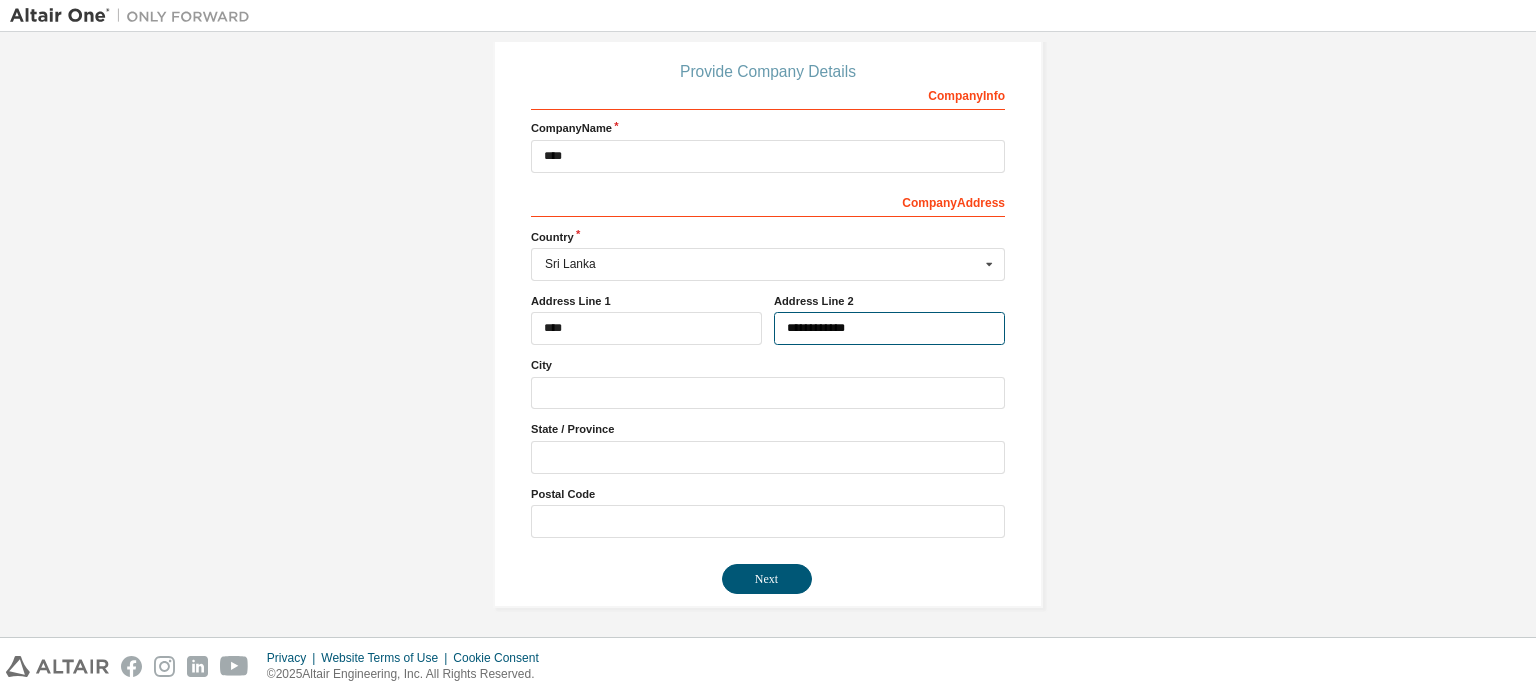 click on "**********" at bounding box center (889, 328) 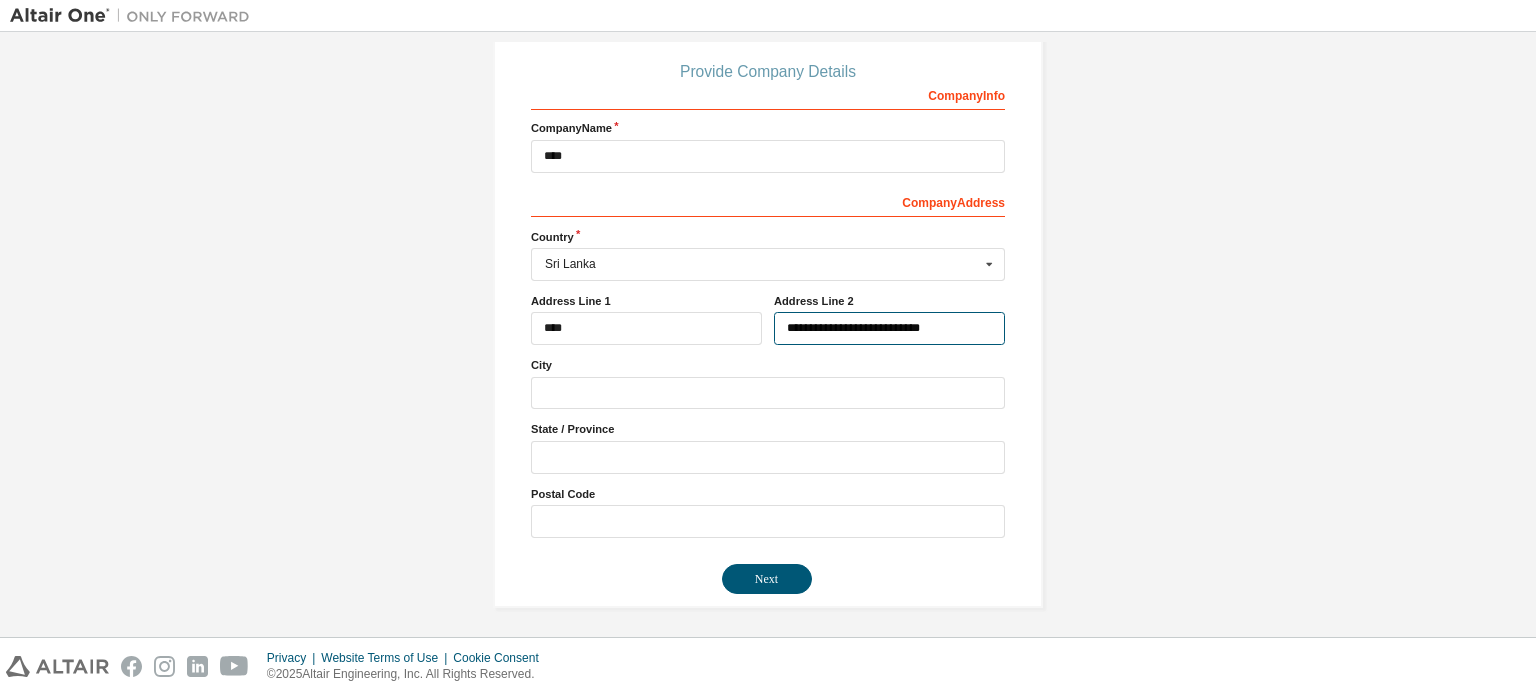 click on "**********" at bounding box center (889, 328) 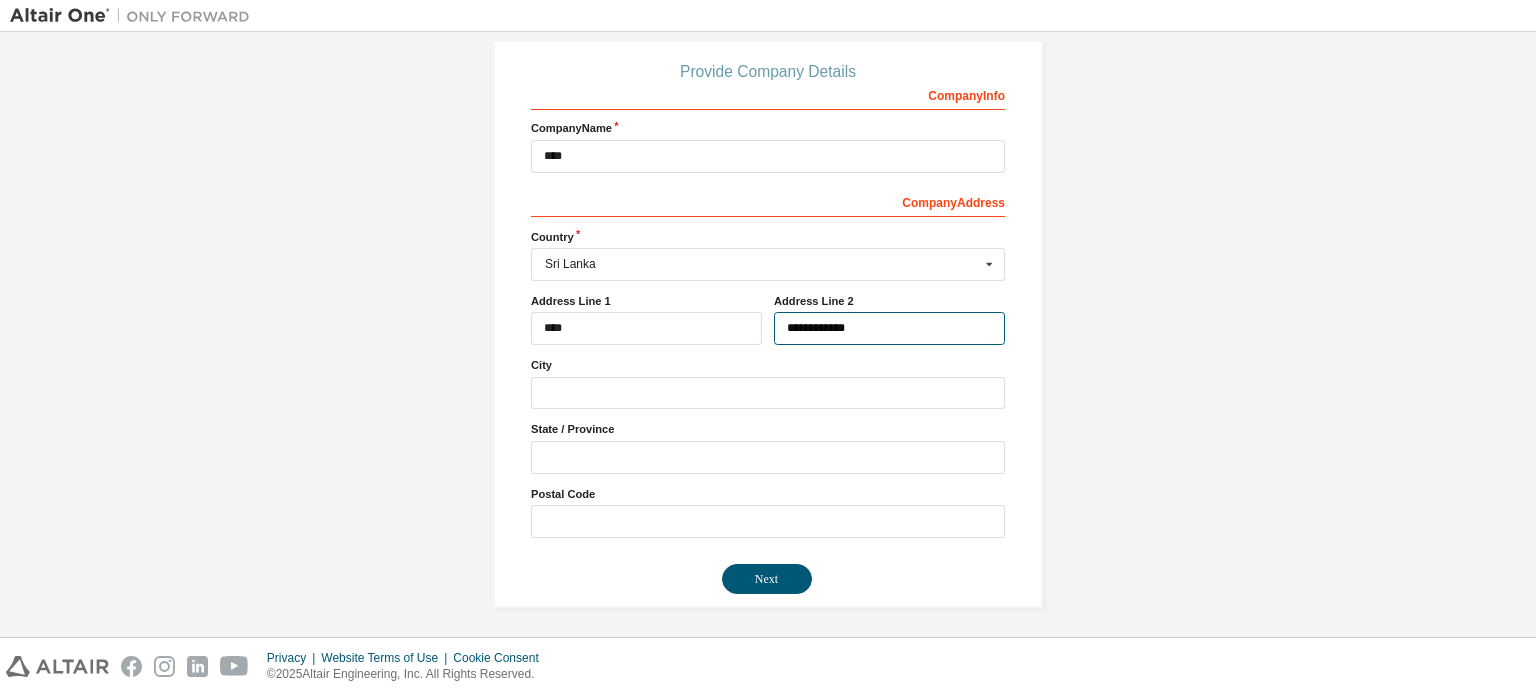 type on "**********" 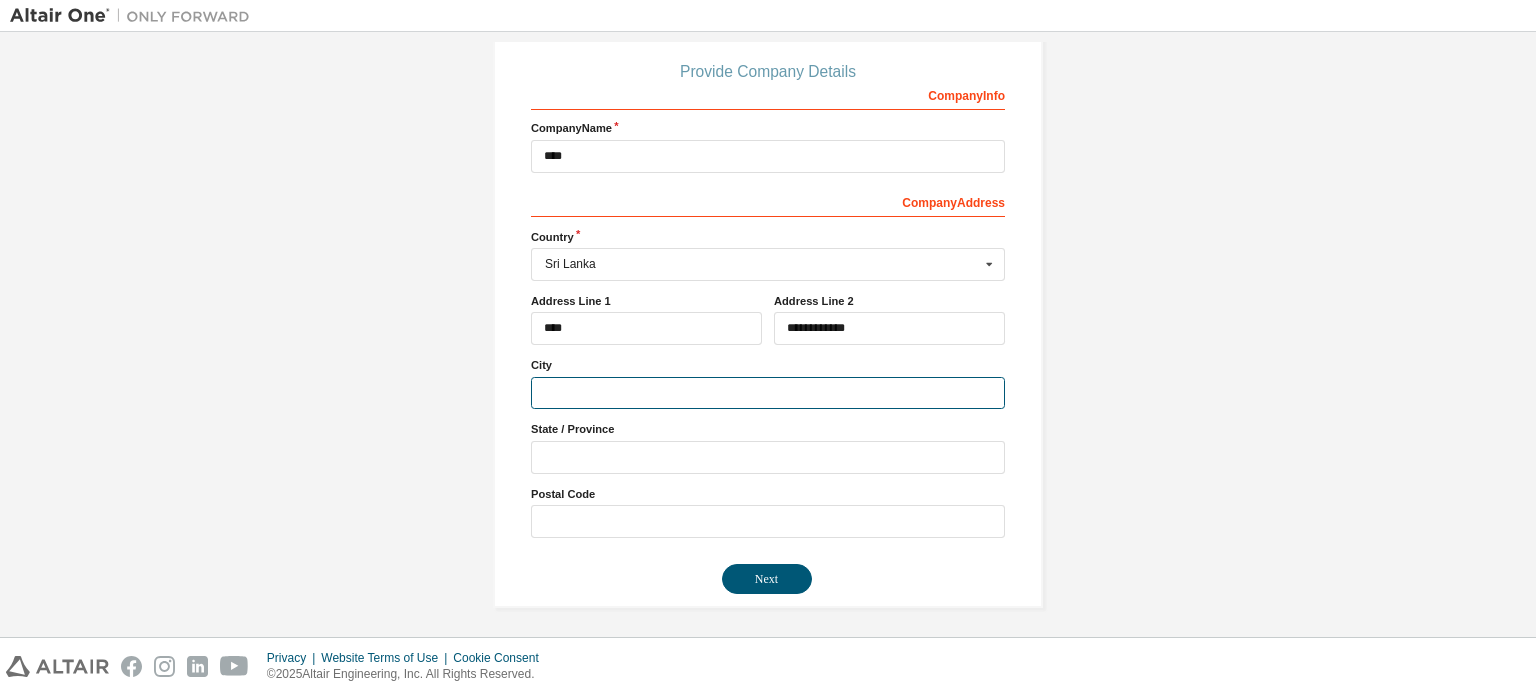 click at bounding box center (768, 393) 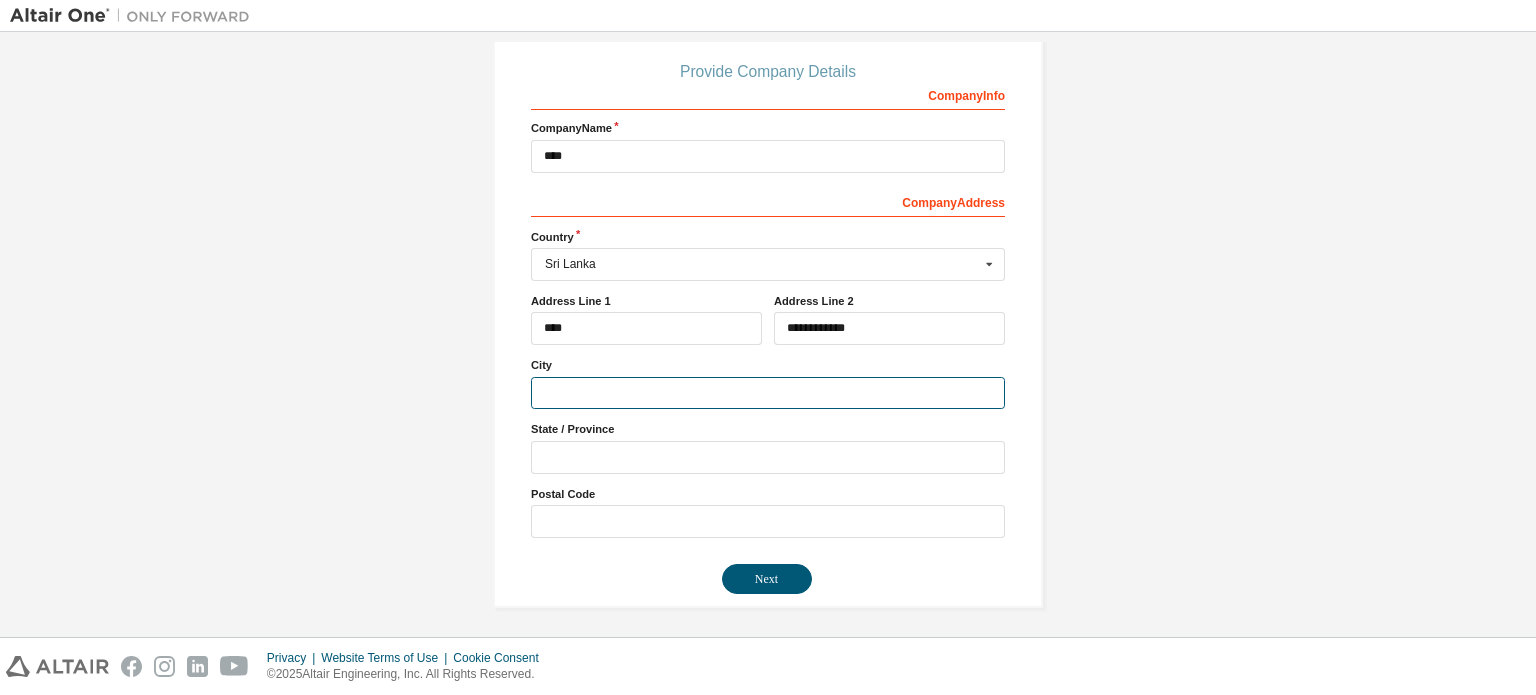 type on "**********" 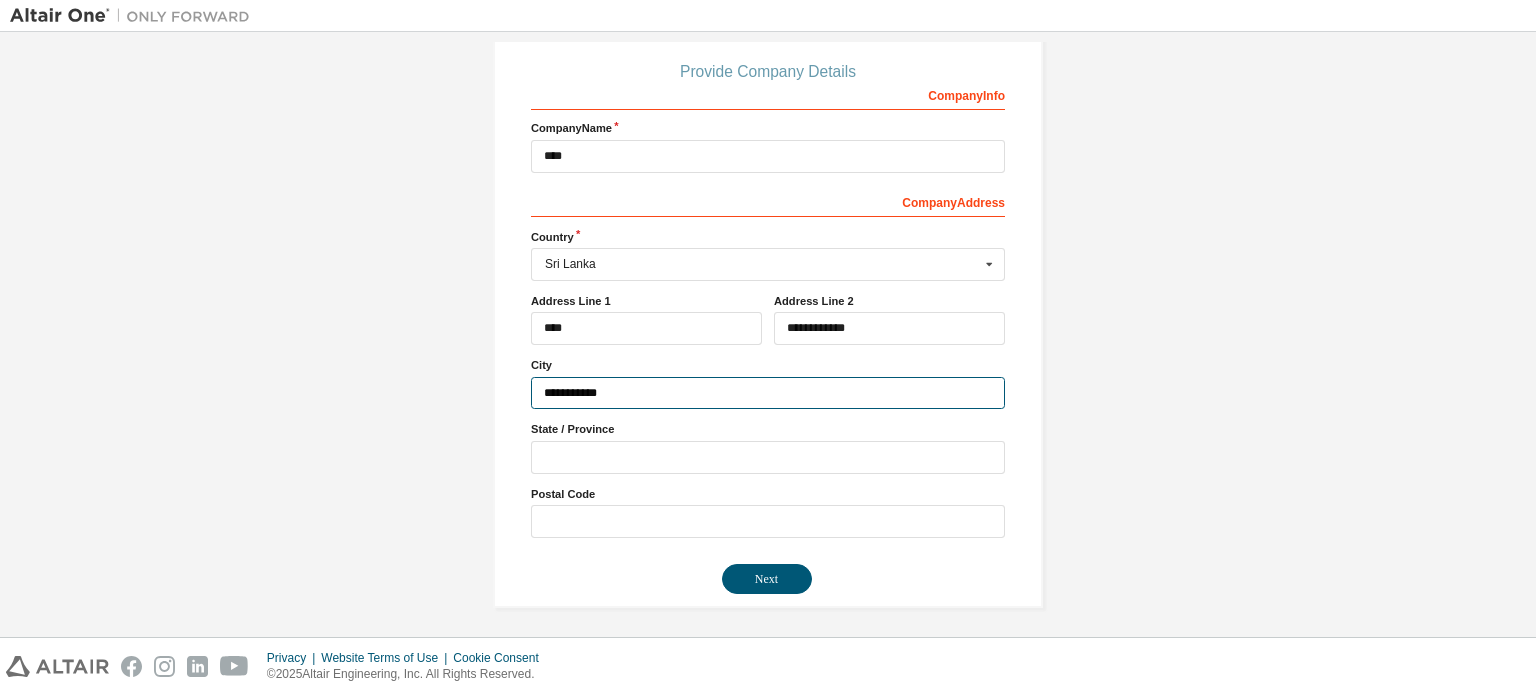 click on "**********" at bounding box center [768, 393] 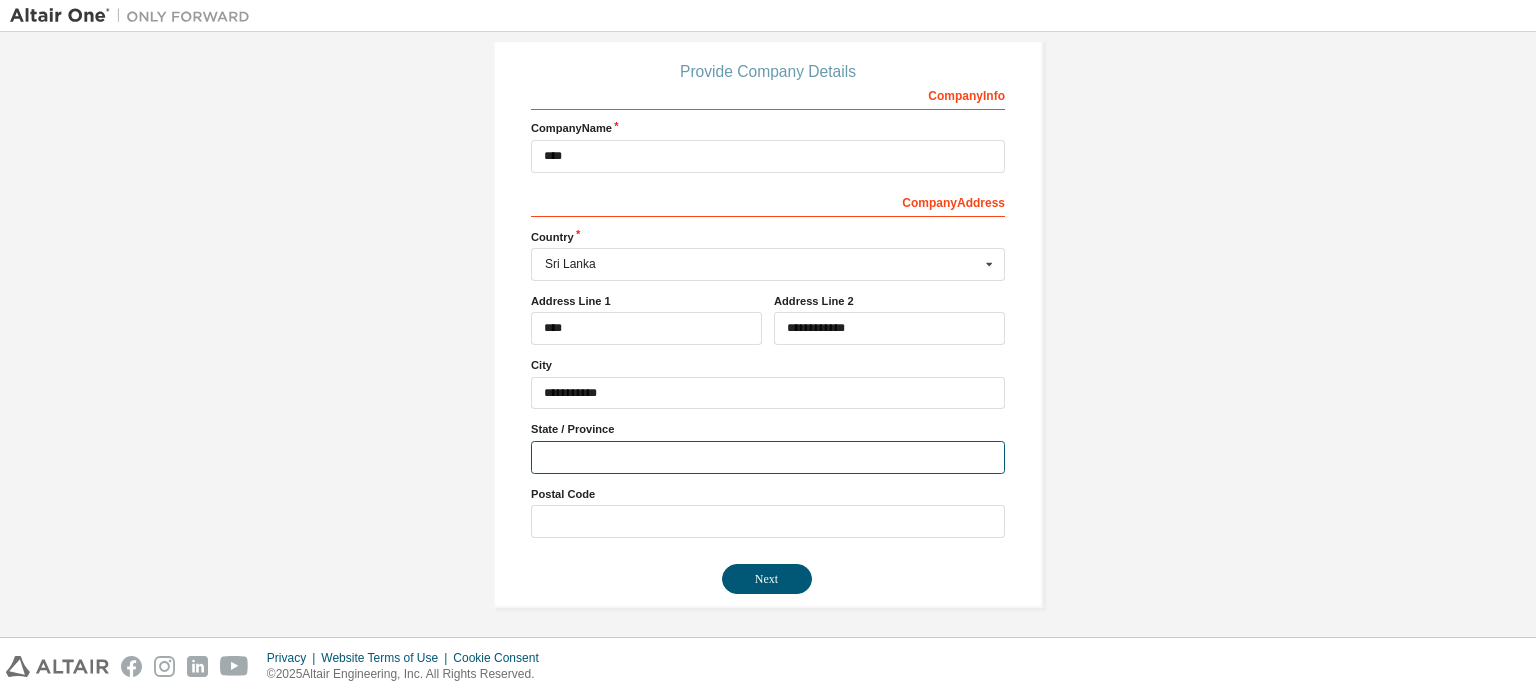 click at bounding box center [768, 457] 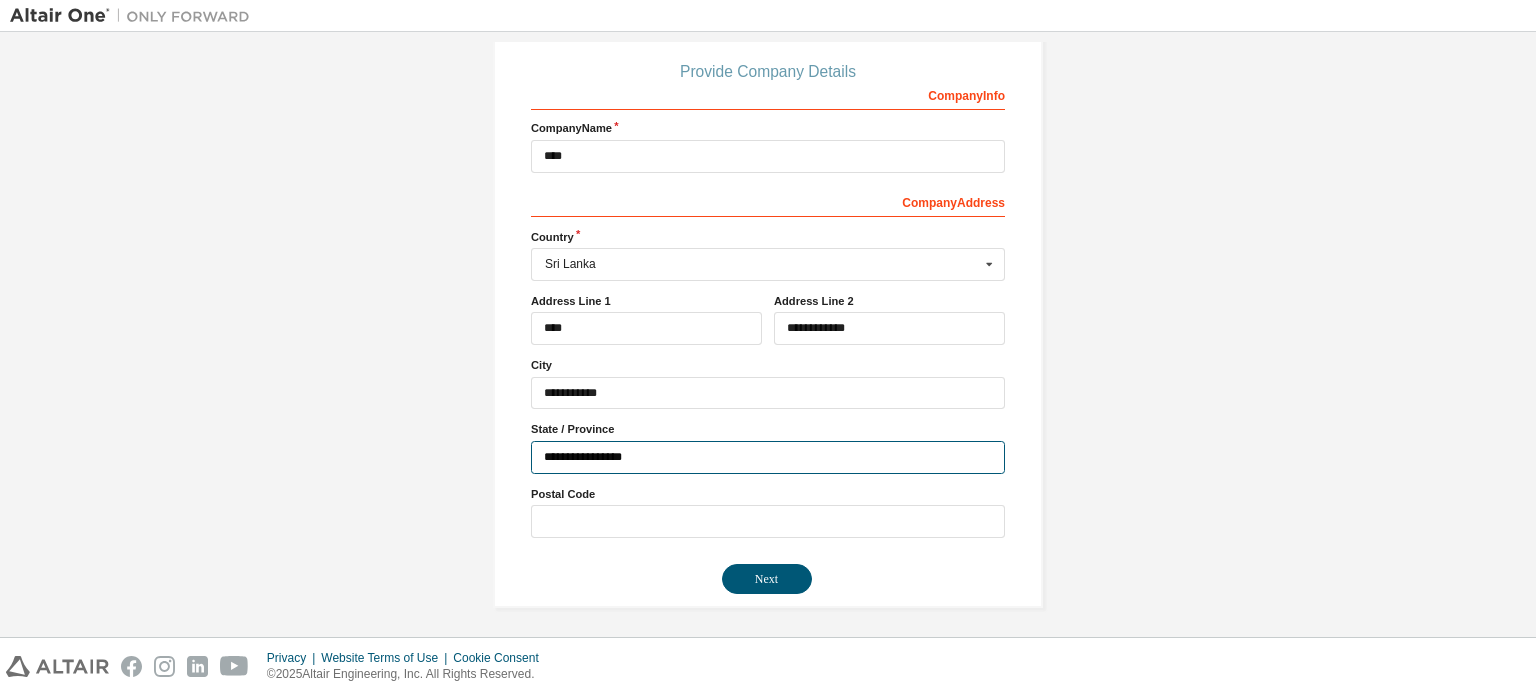 type on "**********" 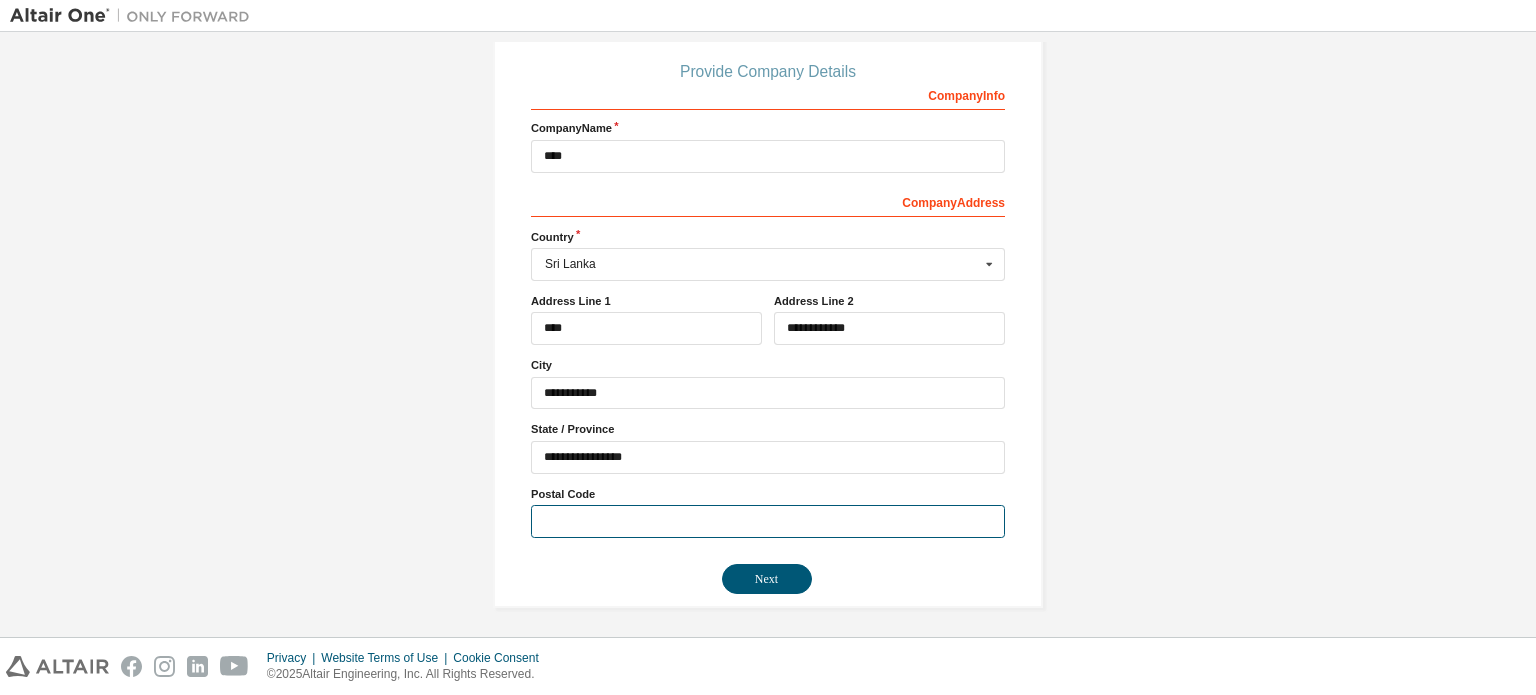 click at bounding box center [768, 521] 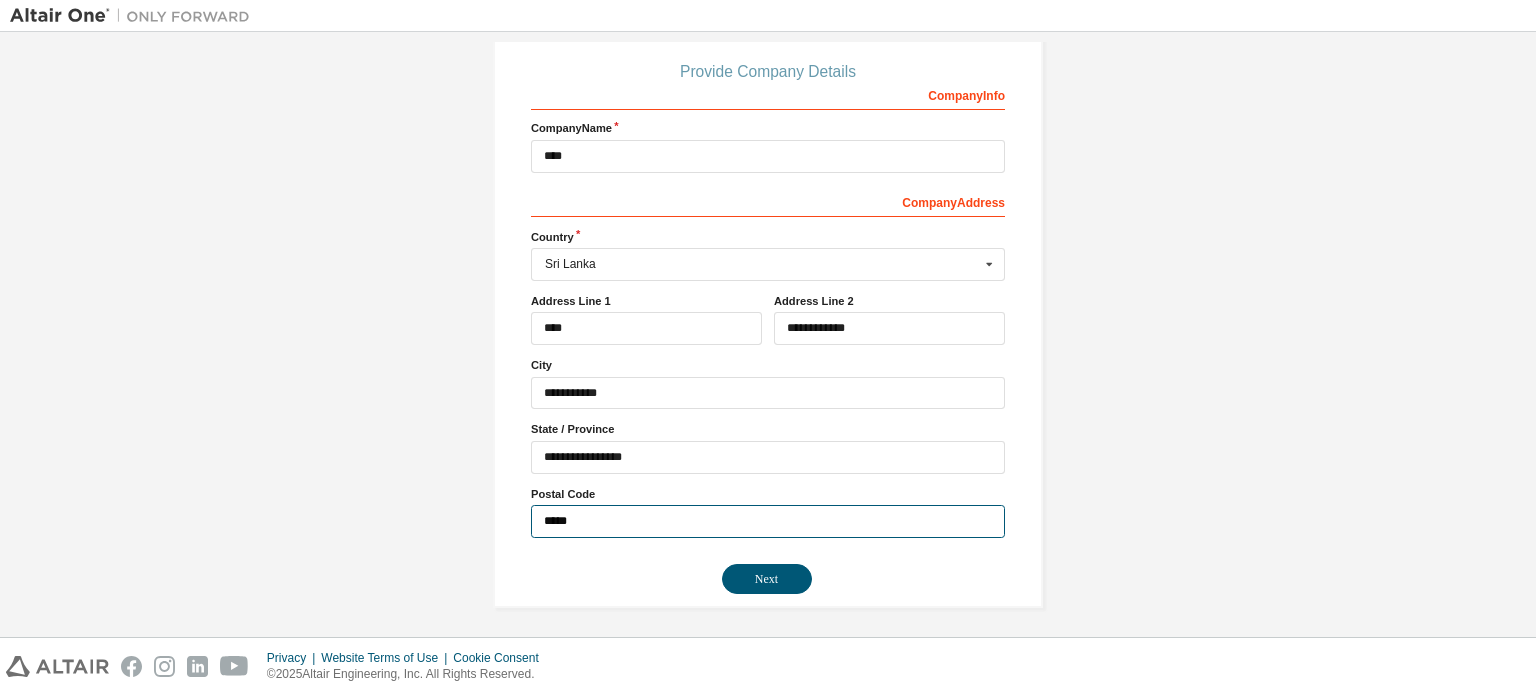 type on "*****" 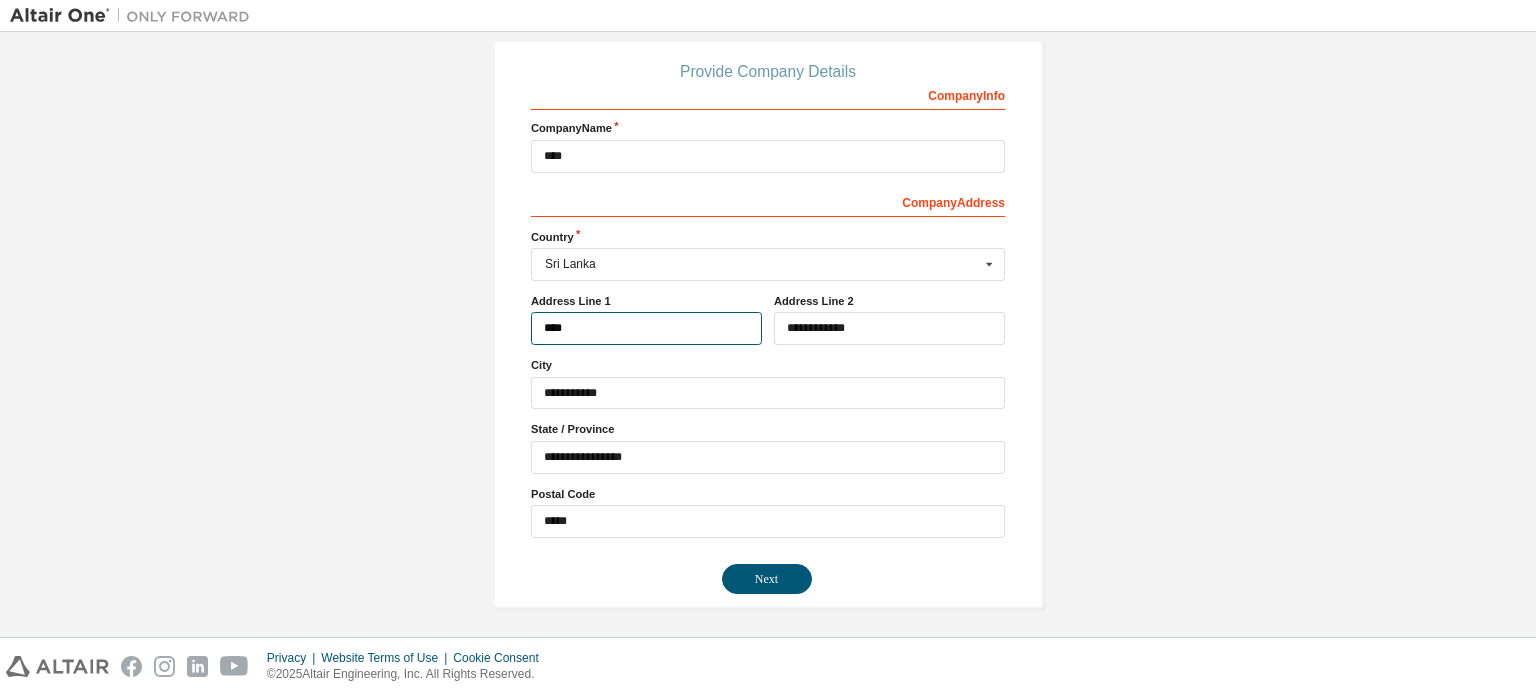 click on "****" at bounding box center [646, 328] 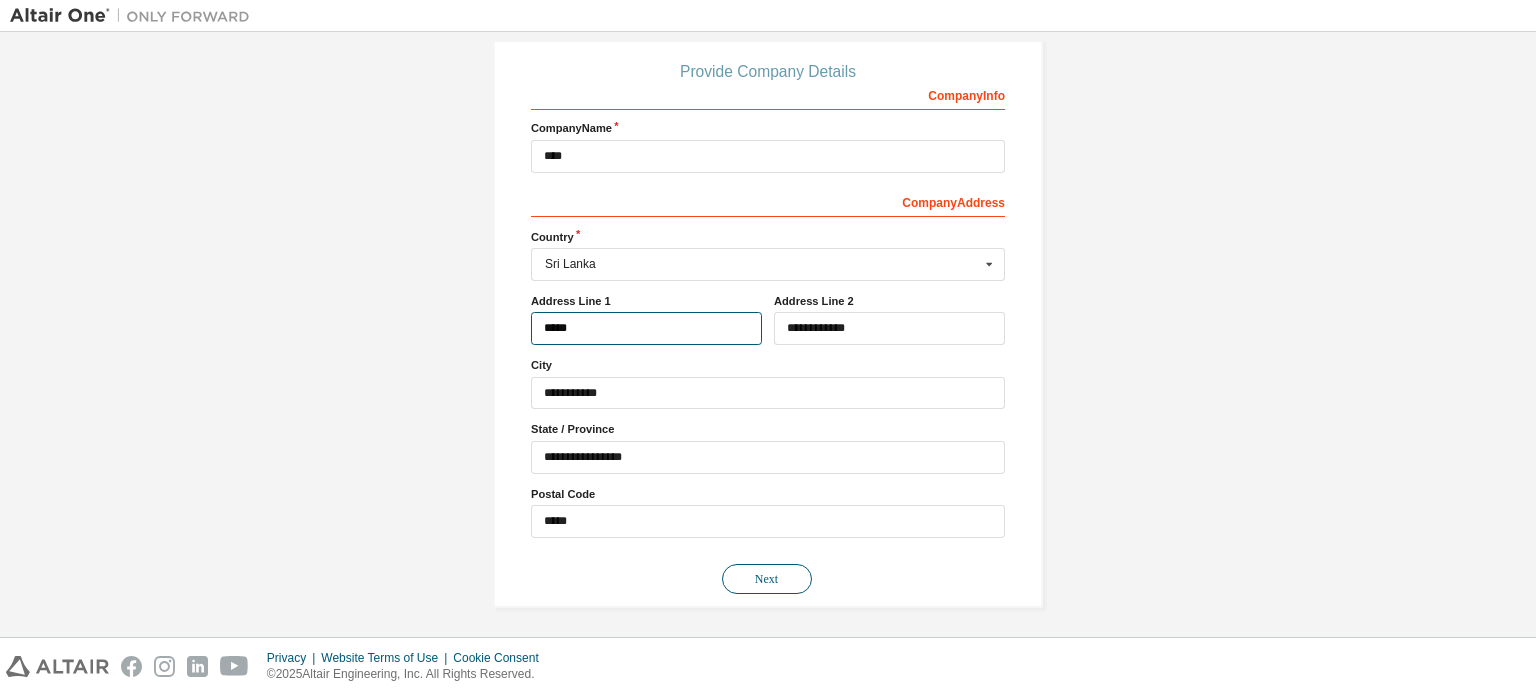 type on "*****" 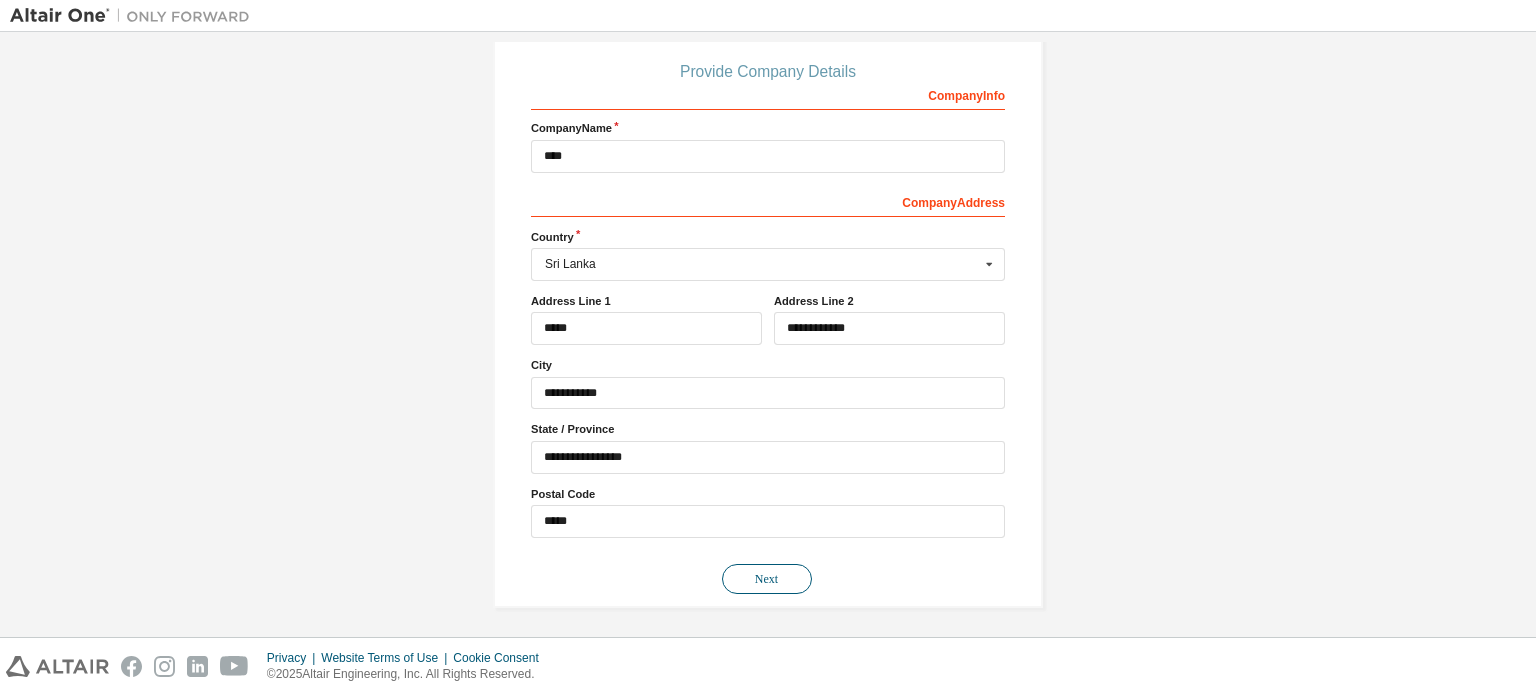 click on "Next" at bounding box center (767, 579) 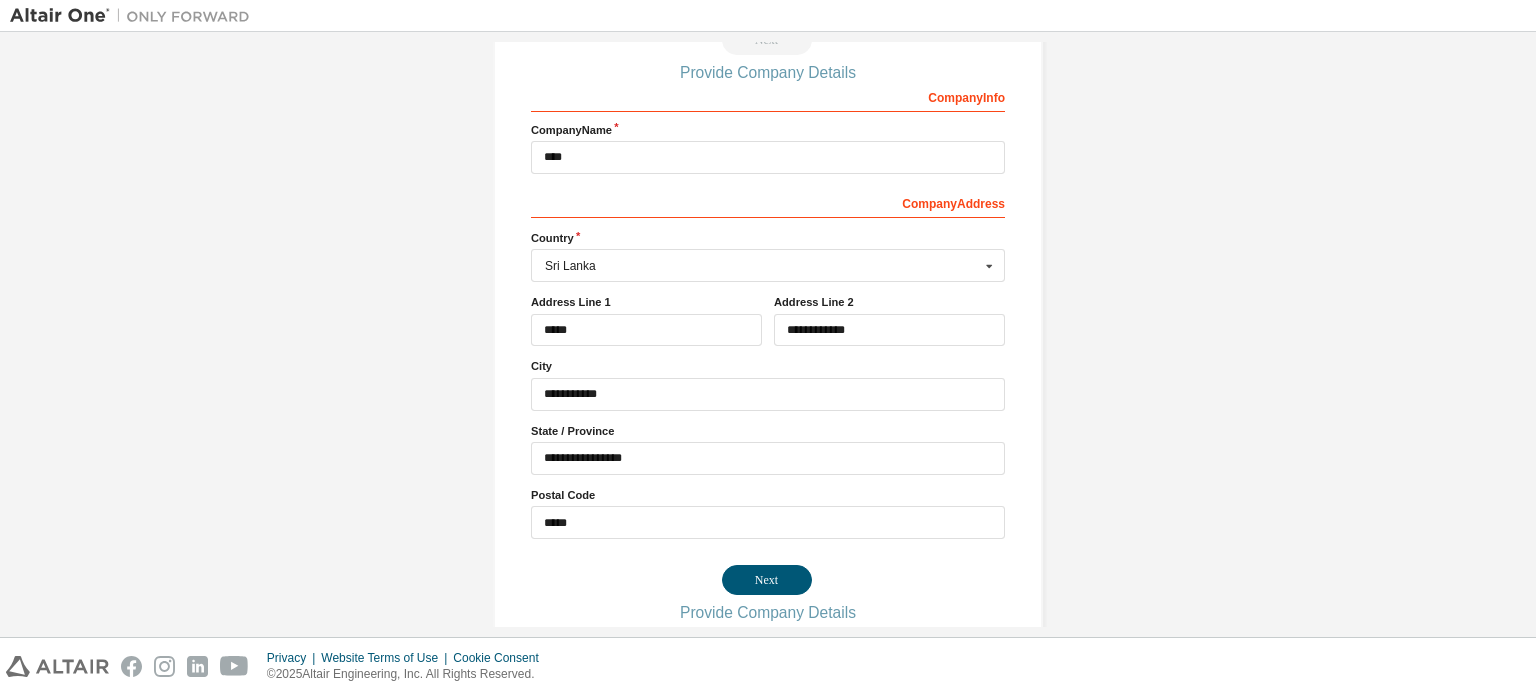 scroll, scrollTop: 0, scrollLeft: 0, axis: both 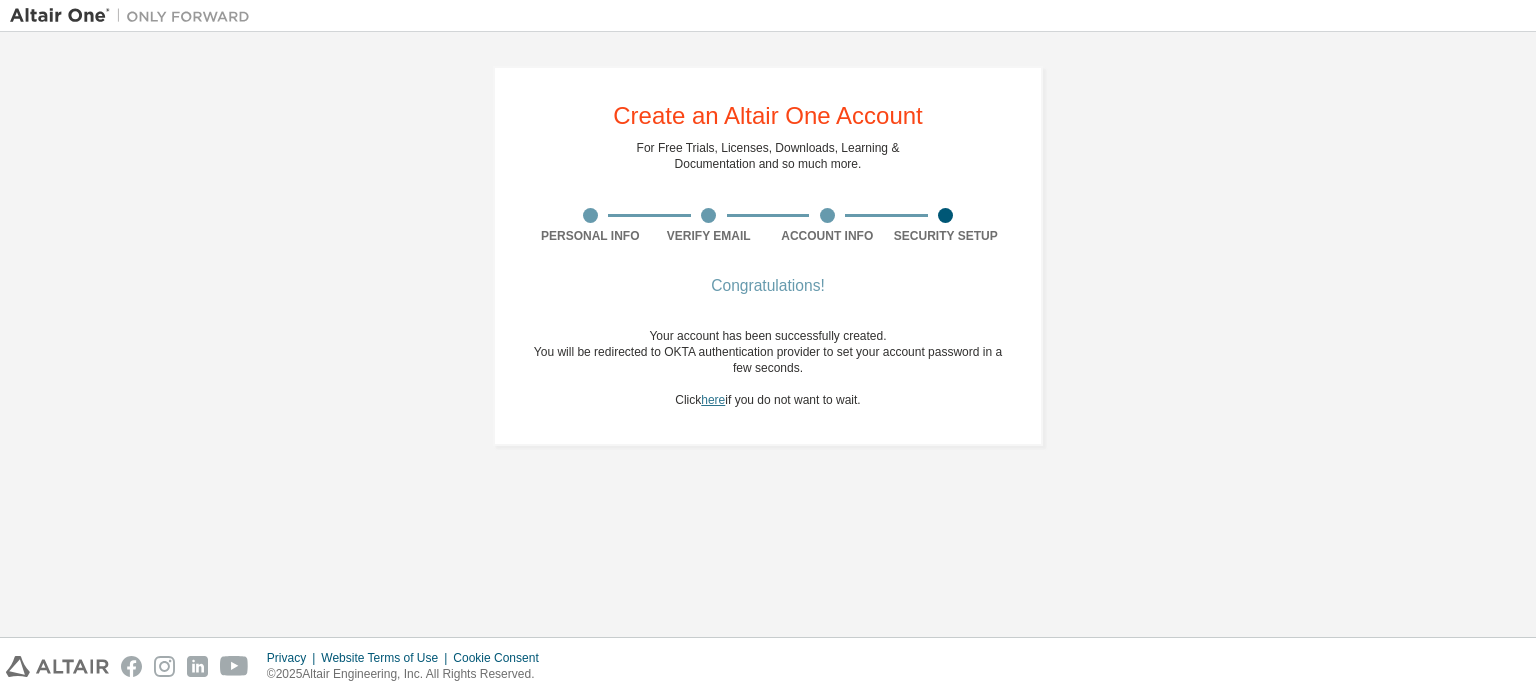 click on "here" at bounding box center (713, 400) 